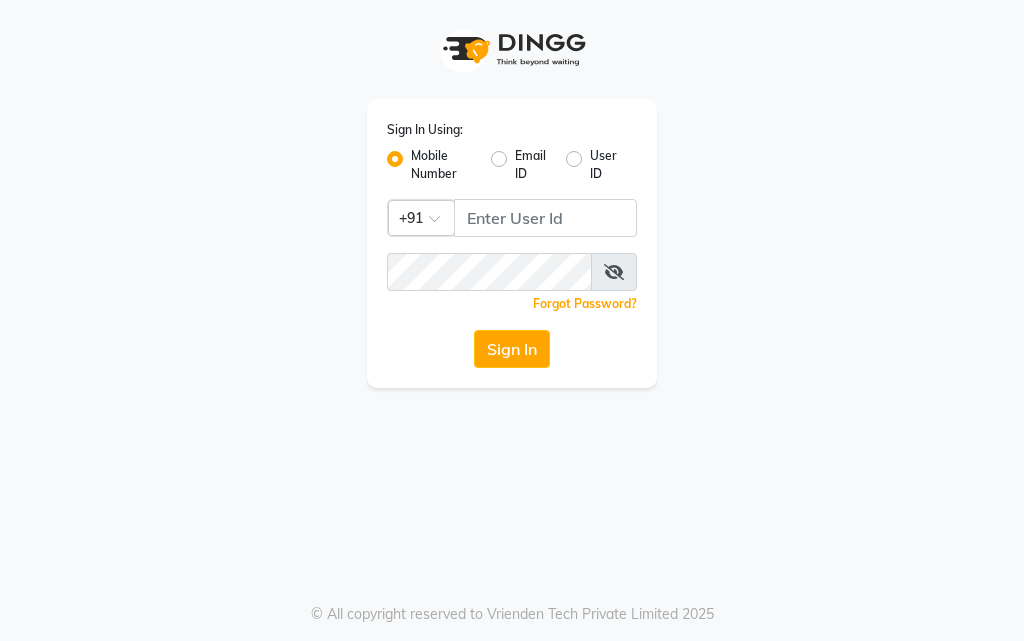 scroll, scrollTop: 0, scrollLeft: 0, axis: both 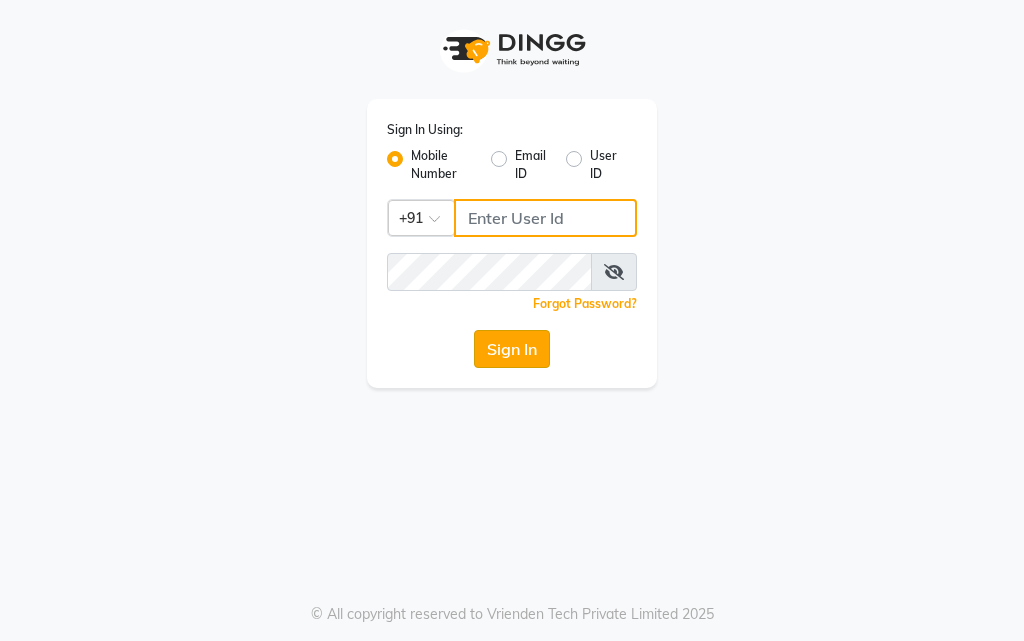 type on "9179177749" 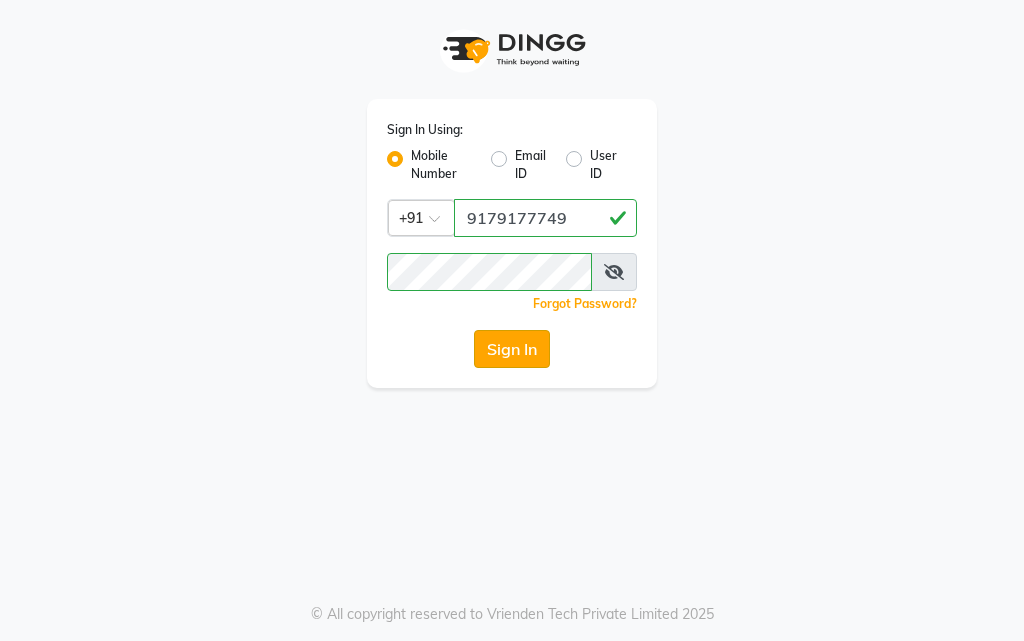 click on "Sign In" 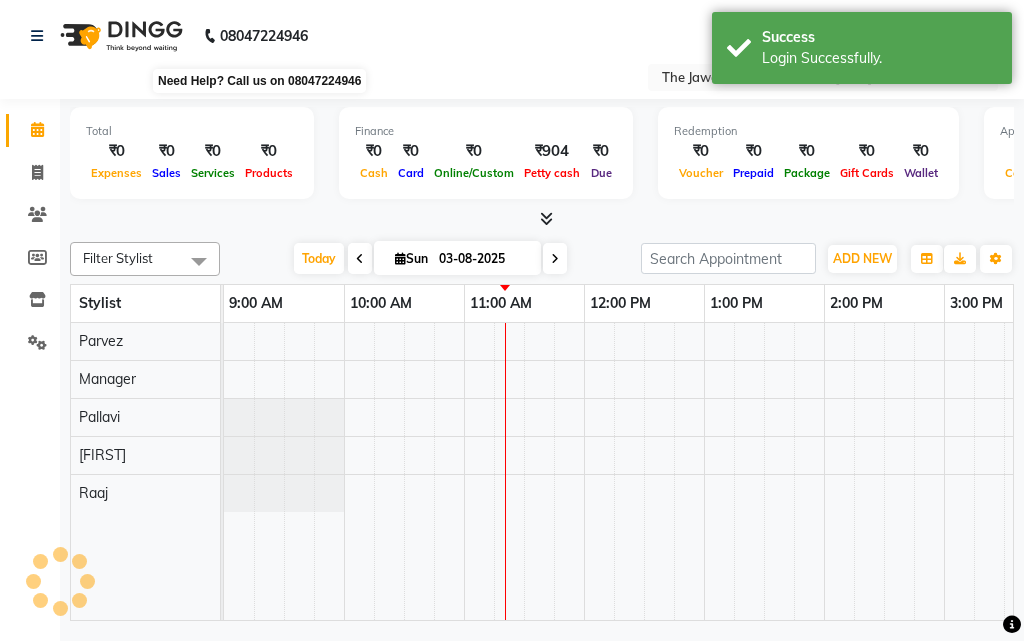 scroll, scrollTop: 0, scrollLeft: 0, axis: both 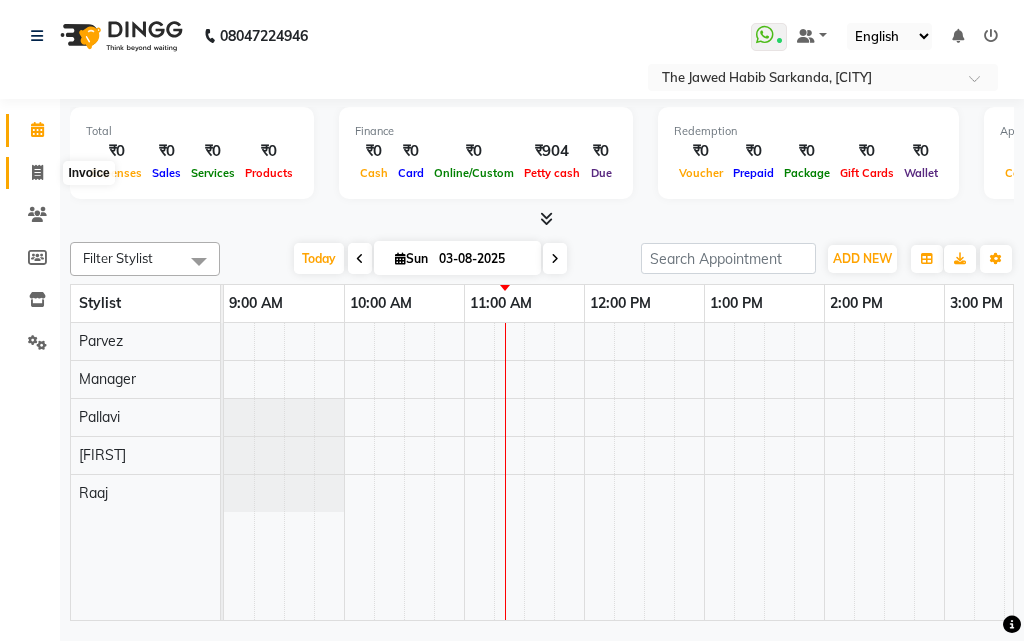 click 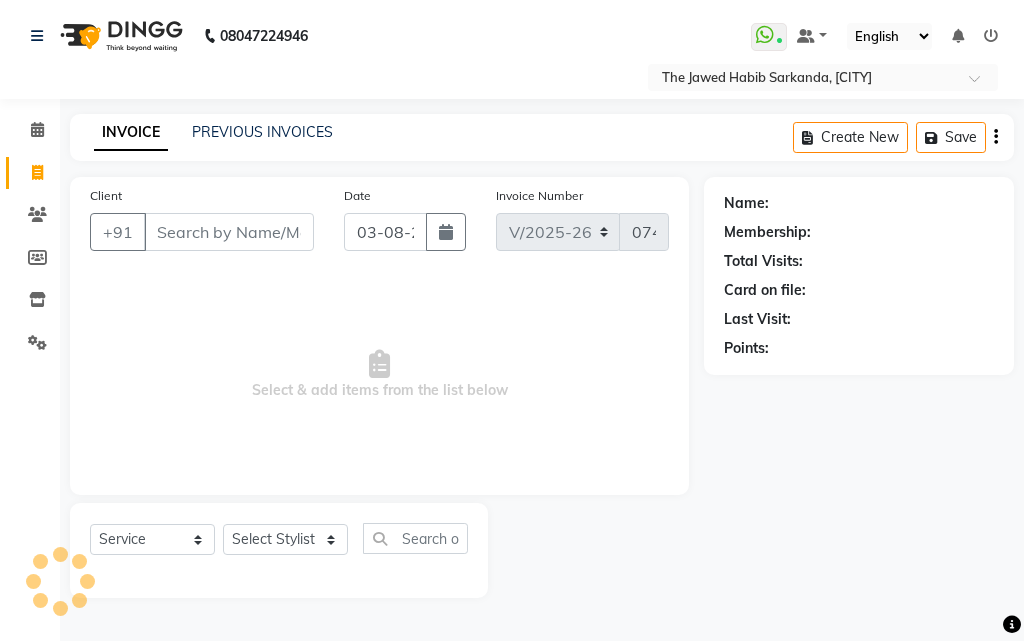 click on "Client" at bounding box center [229, 232] 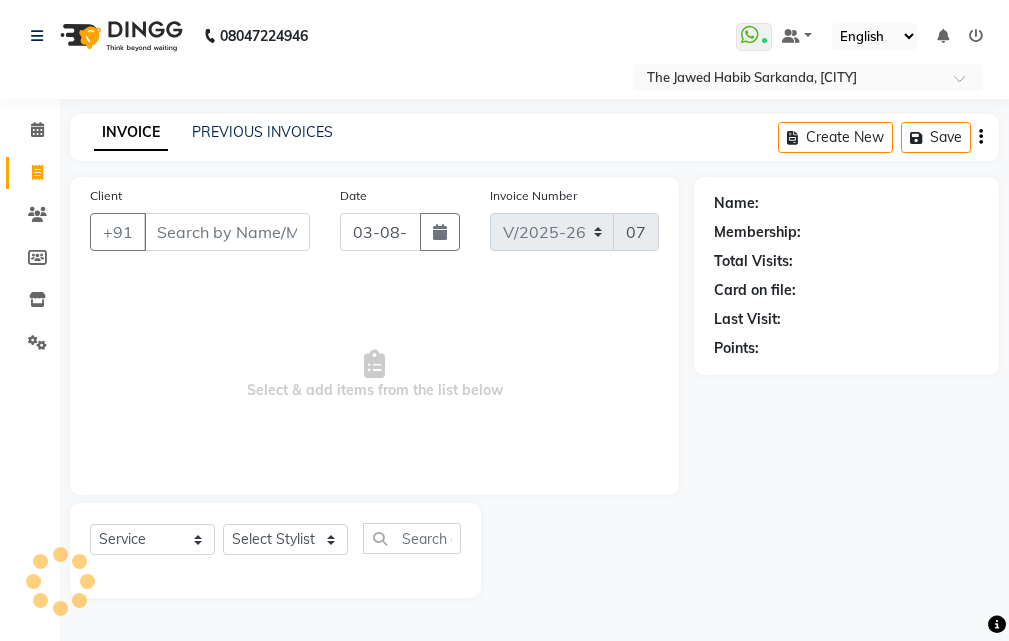 select on "63556" 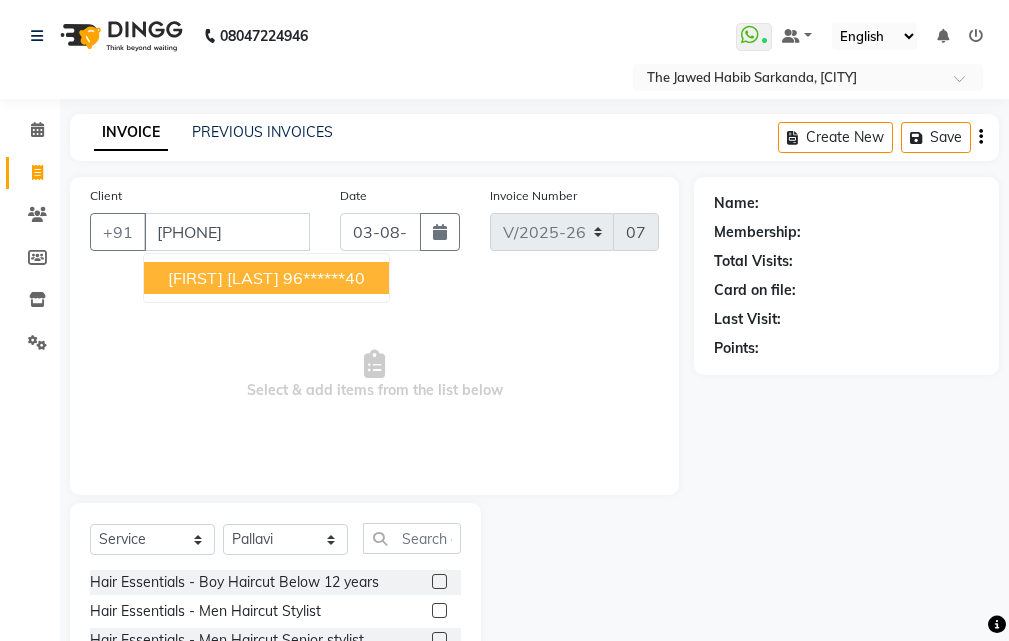 type on "[PHONE]" 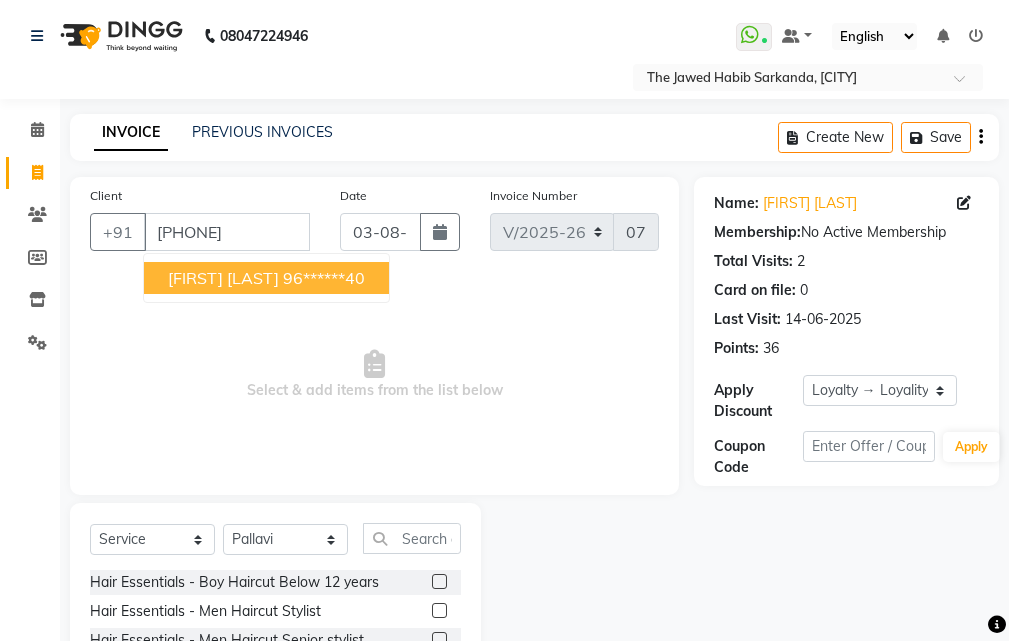 click on "[FIRST] [LAST] [NUMBER]" at bounding box center (266, 278) 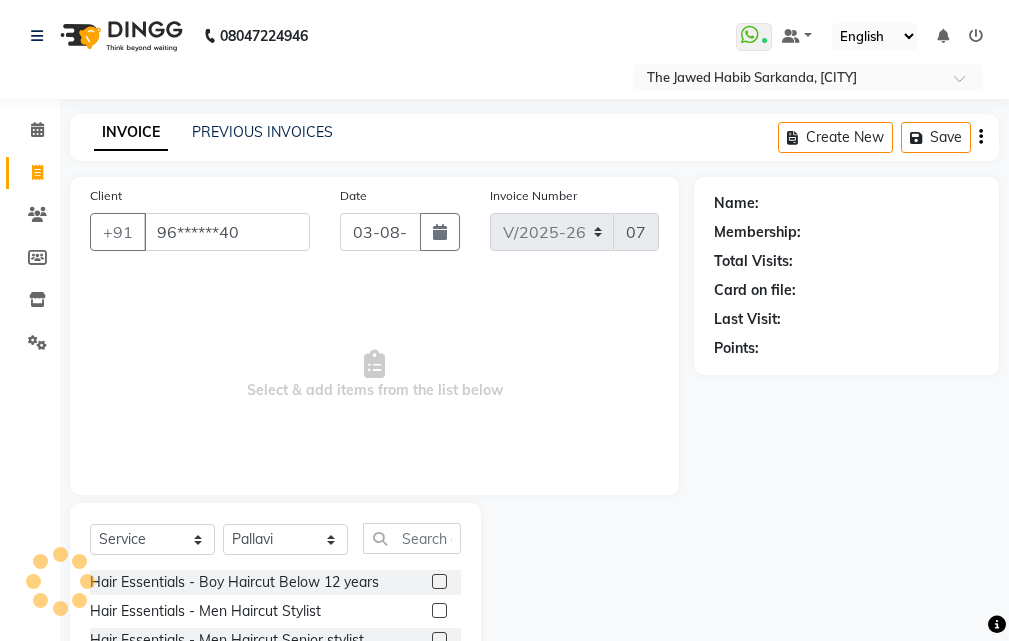 select on "1: Object" 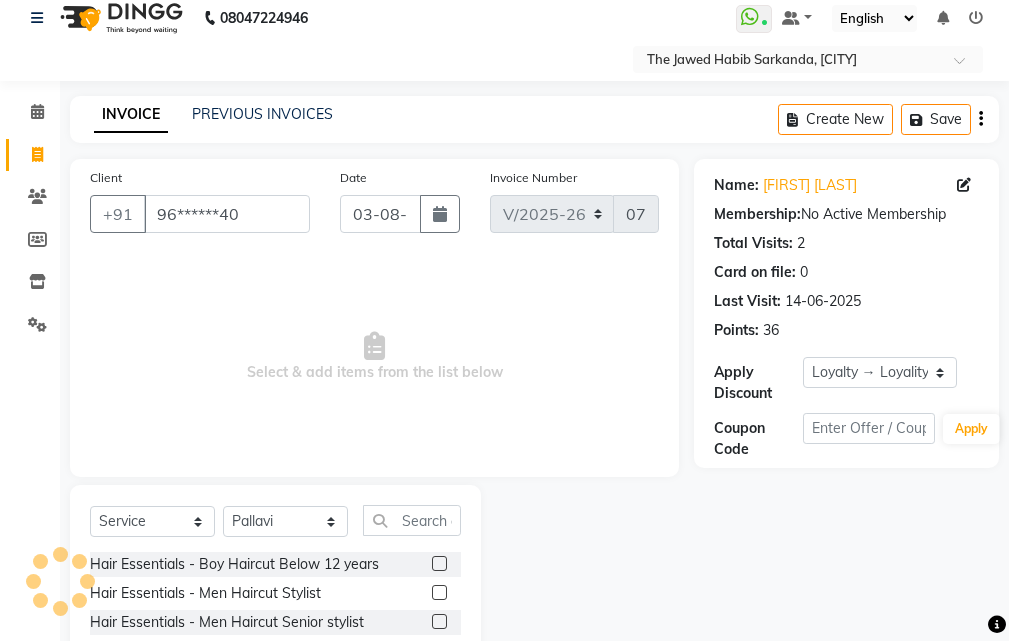 scroll, scrollTop: 187, scrollLeft: 0, axis: vertical 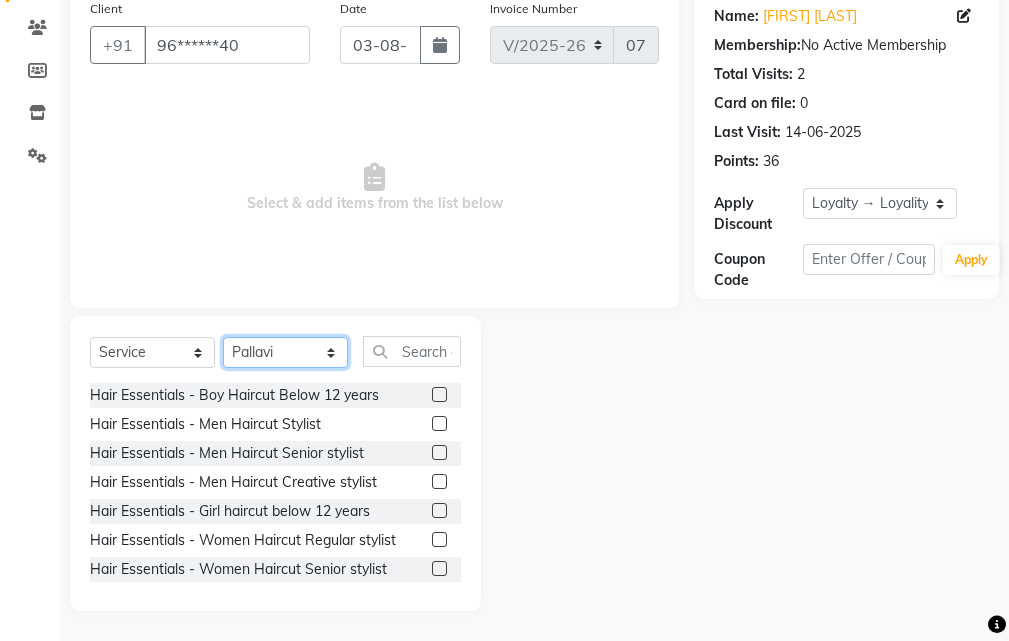 drag, startPoint x: 328, startPoint y: 347, endPoint x: 334, endPoint y: 338, distance: 10.816654 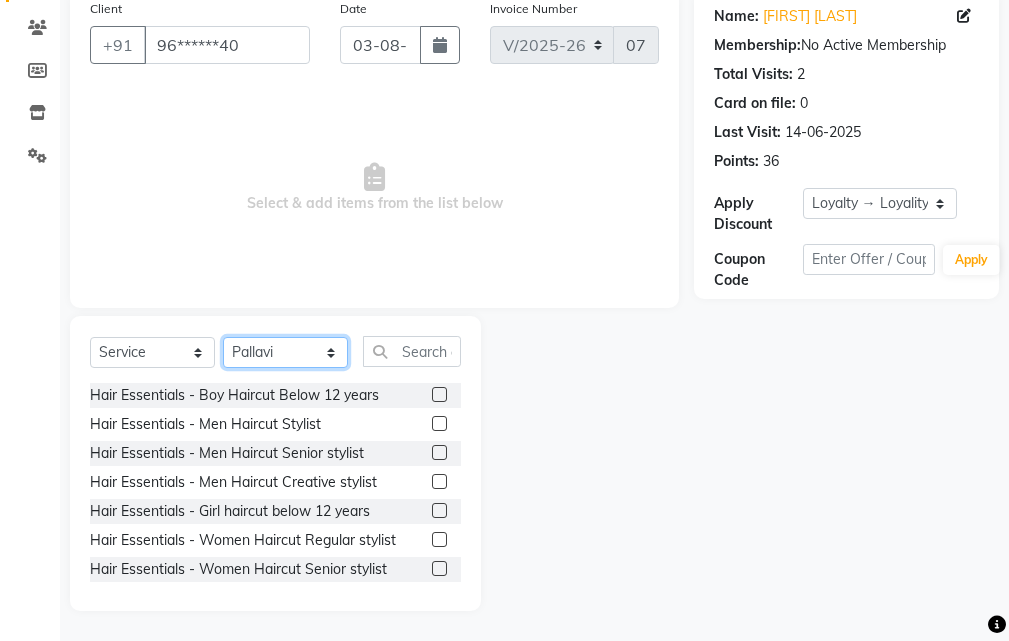 select on "86788" 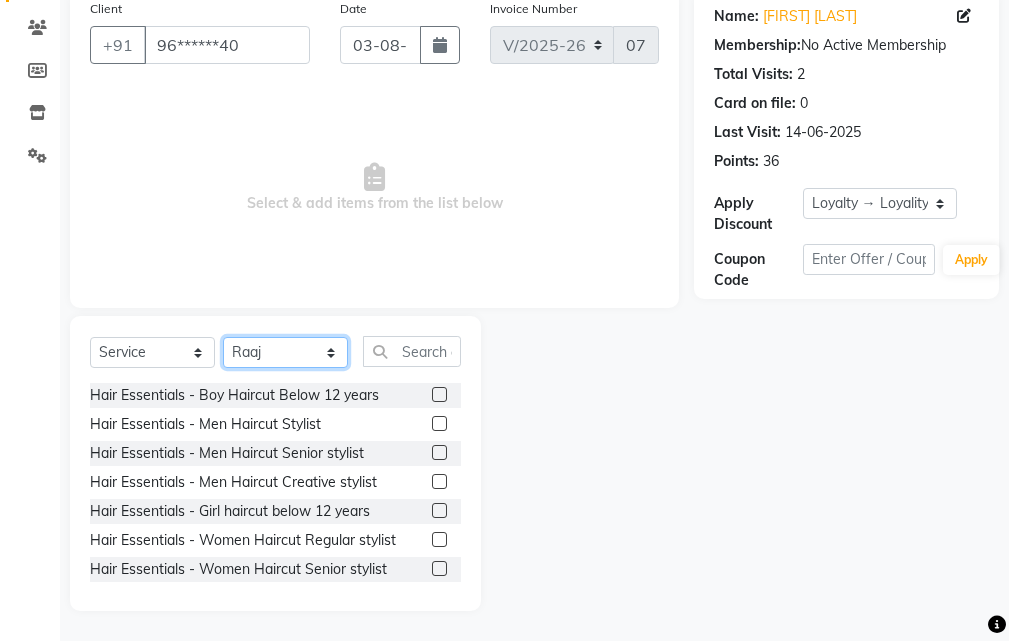 click on "Select Stylist Manager [FIRST] [FIRST] [FIRST] [FIRST] [FIRST] [FIRST]" 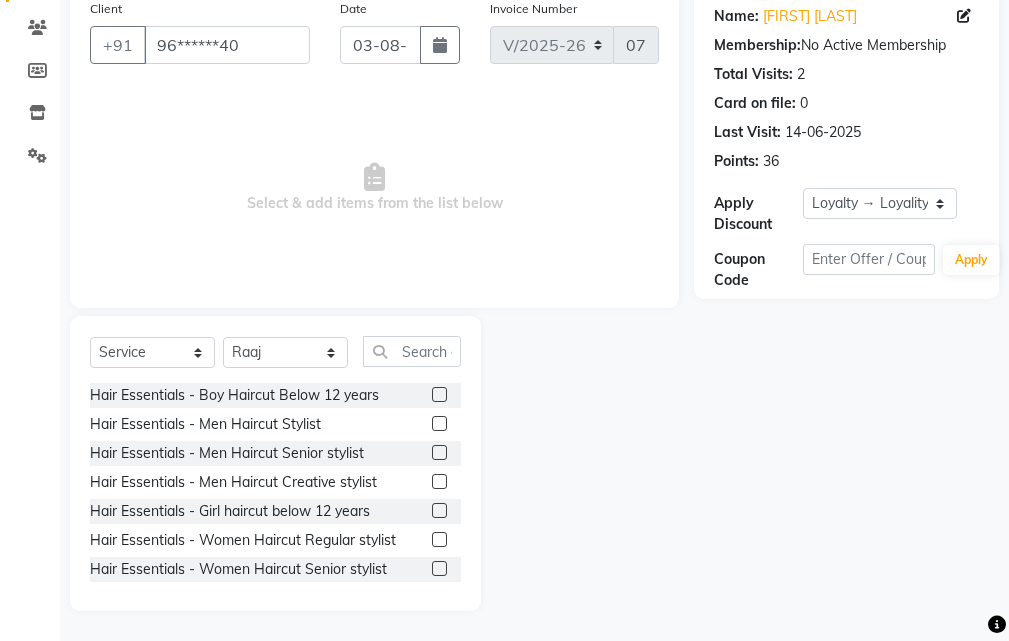 click 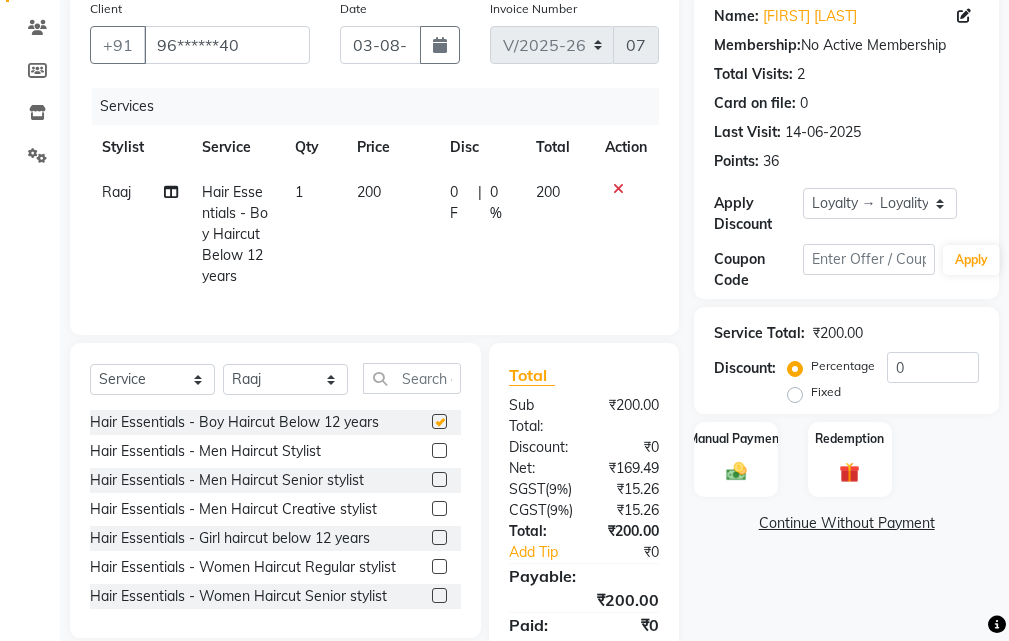 checkbox on "false" 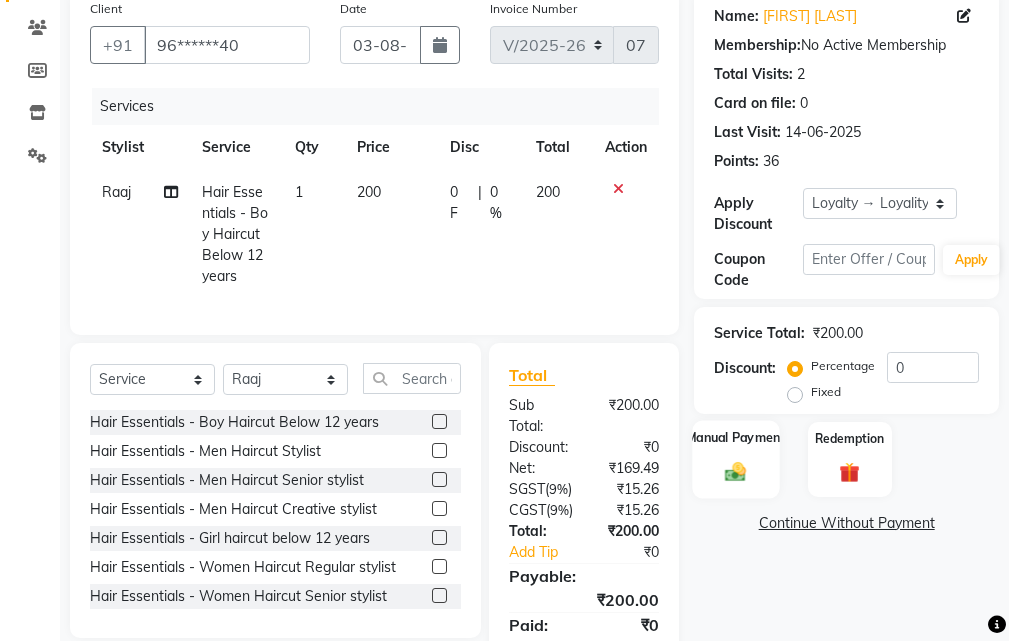 click 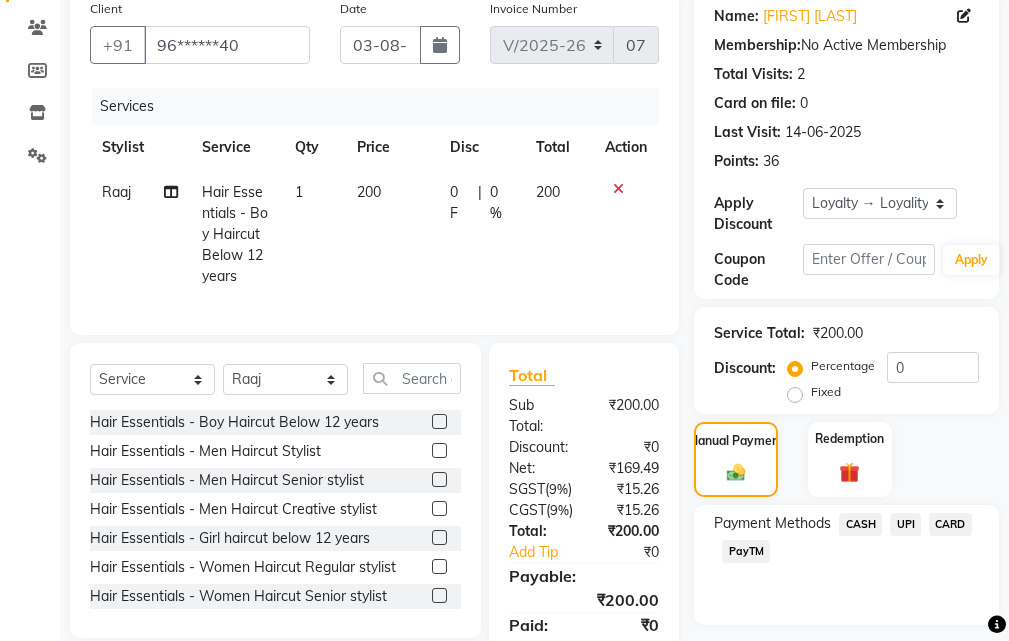 click on "CASH" 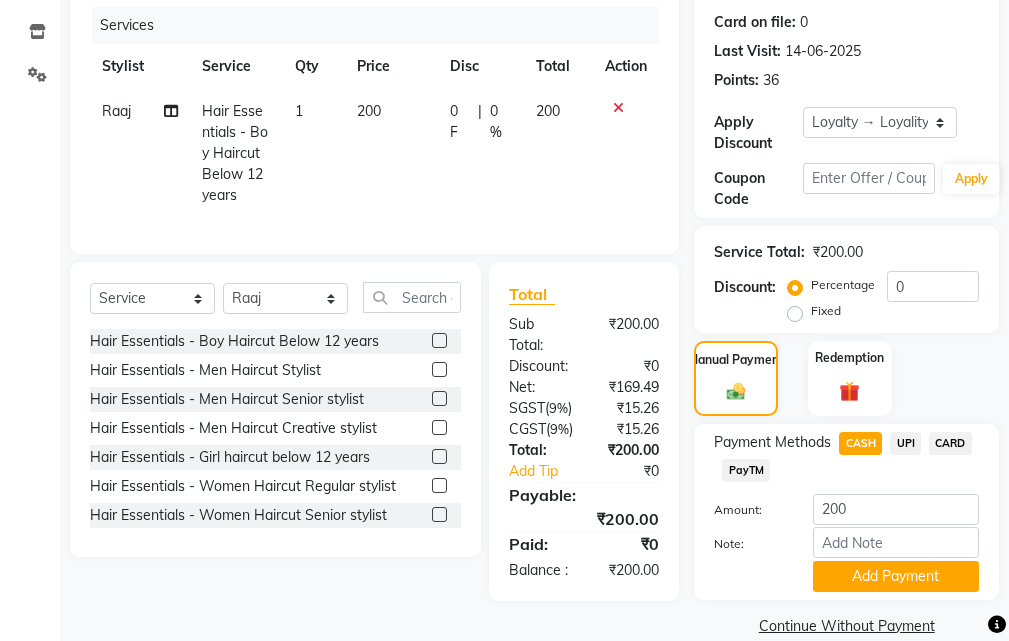 scroll, scrollTop: 336, scrollLeft: 0, axis: vertical 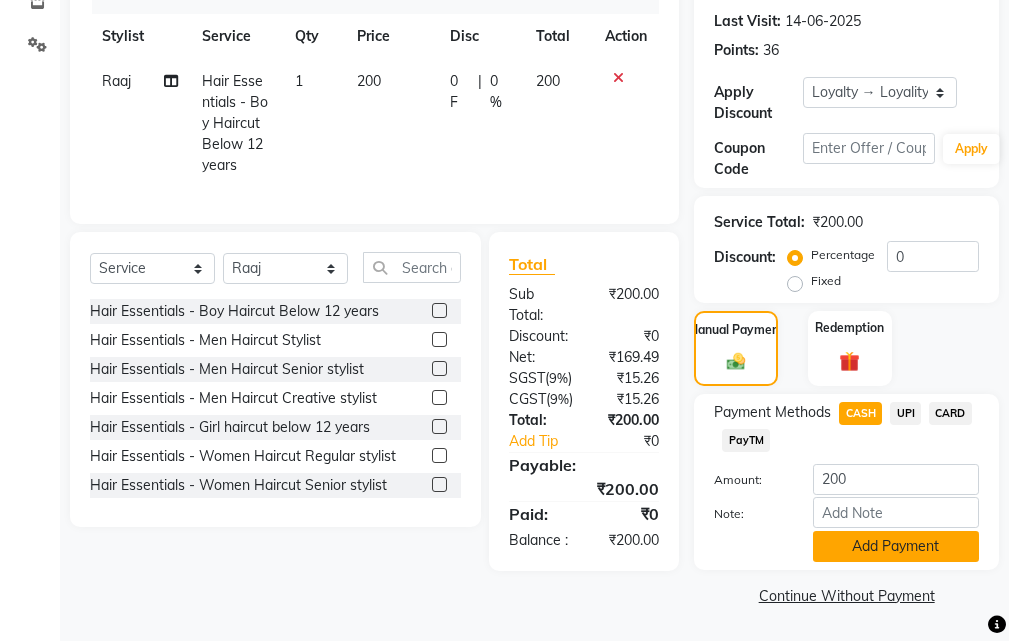 click on "Add Payment" 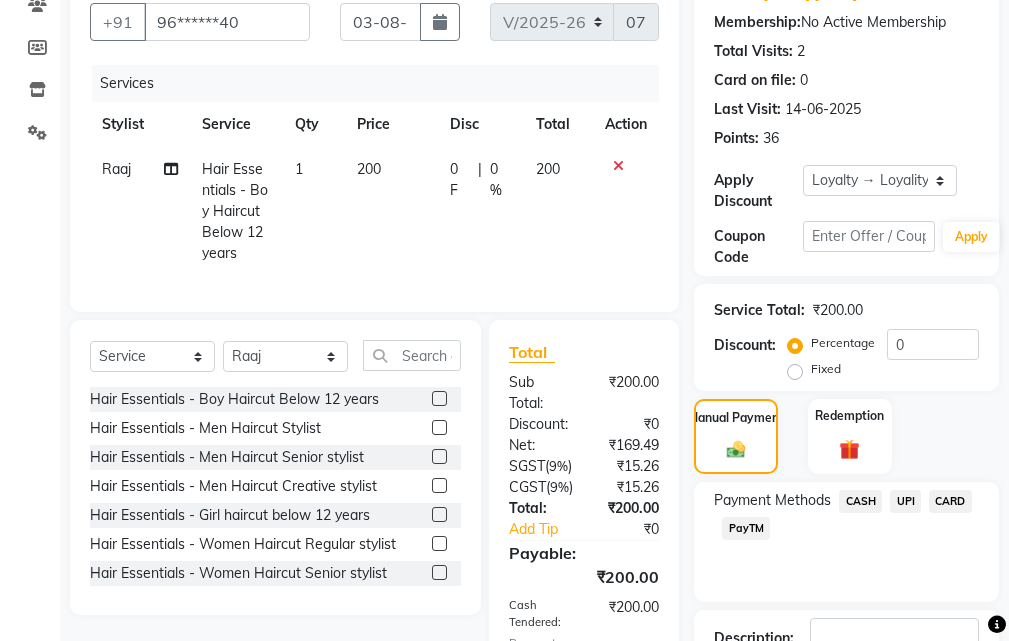 scroll, scrollTop: 436, scrollLeft: 0, axis: vertical 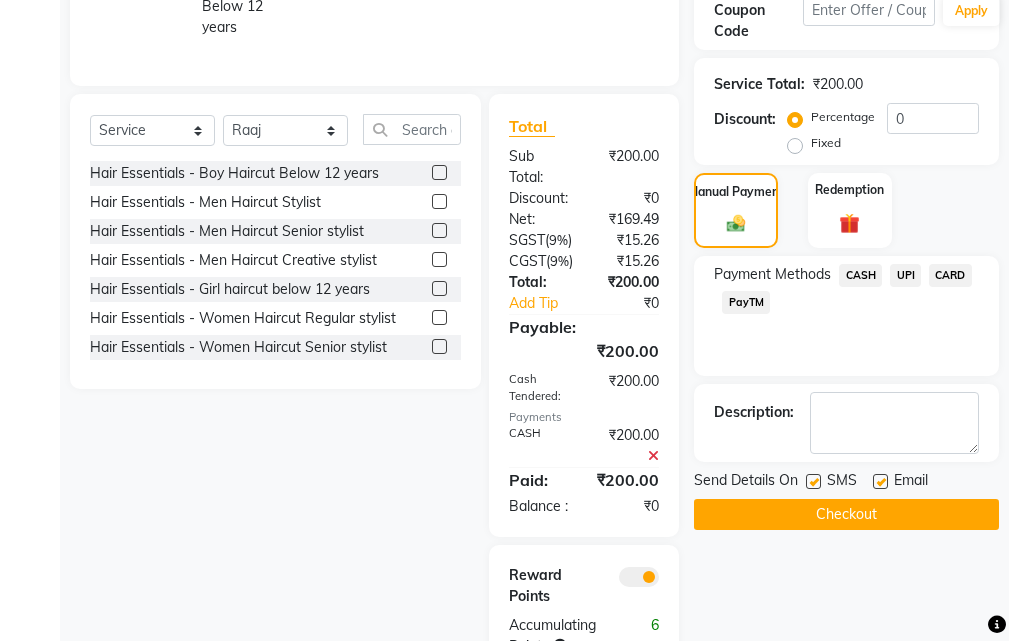 click on "CASH" 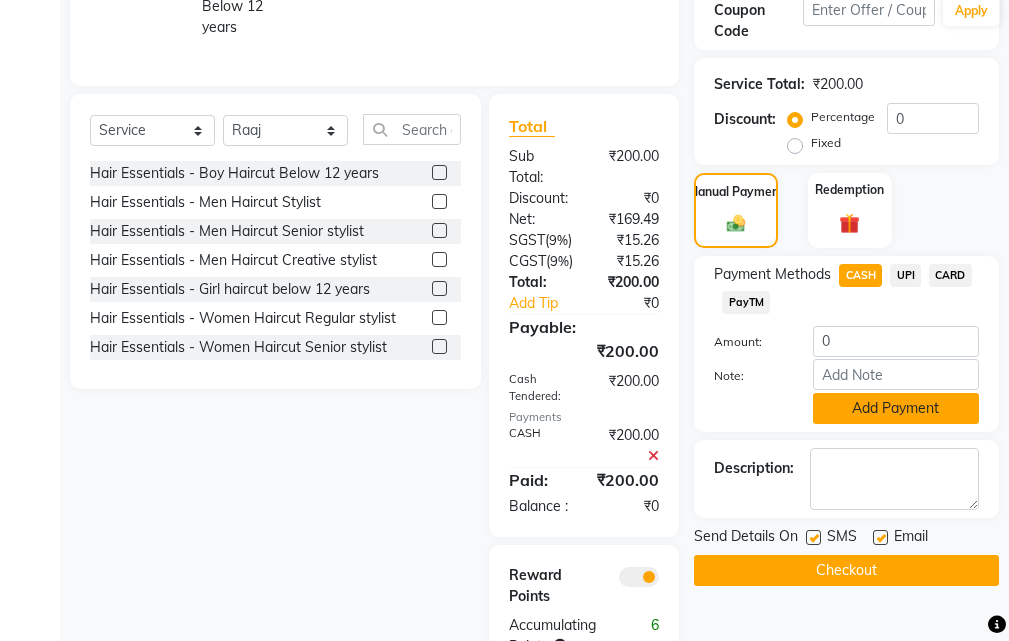 click on "Add Payment" 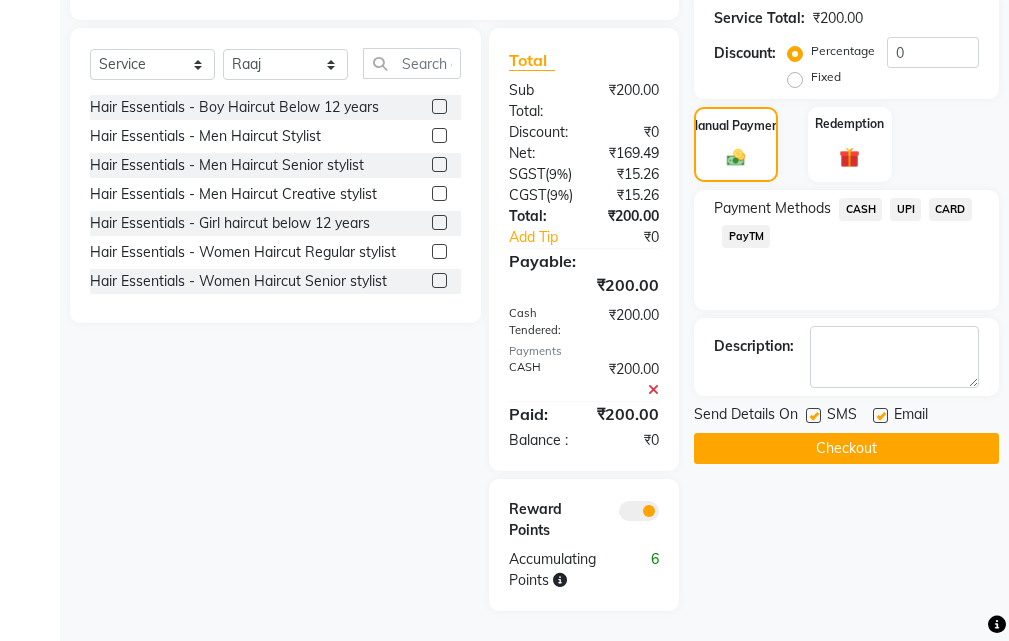 scroll, scrollTop: 580, scrollLeft: 0, axis: vertical 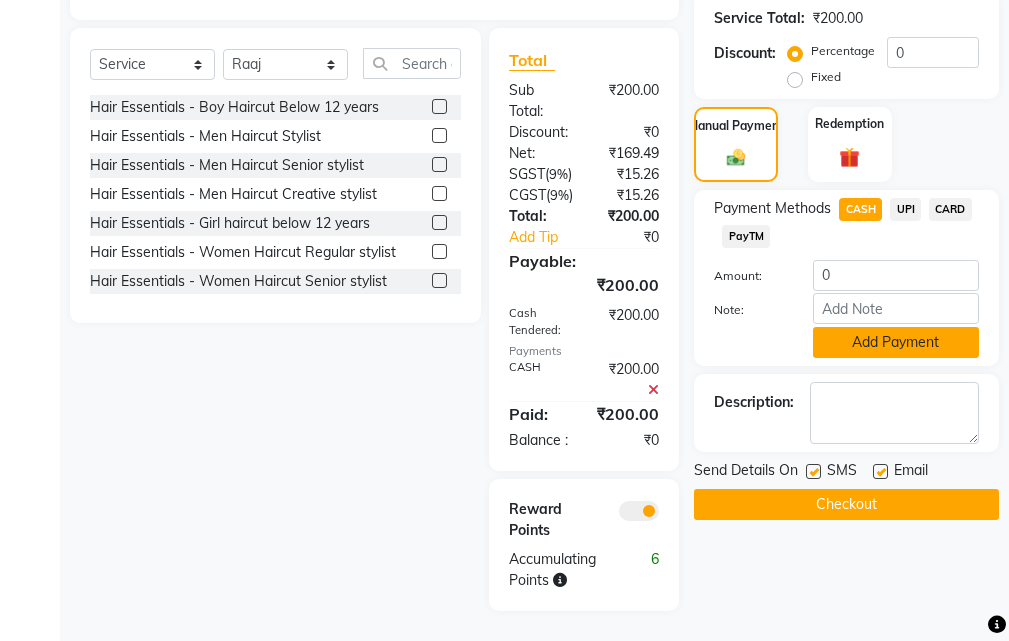 click on "Add Payment" 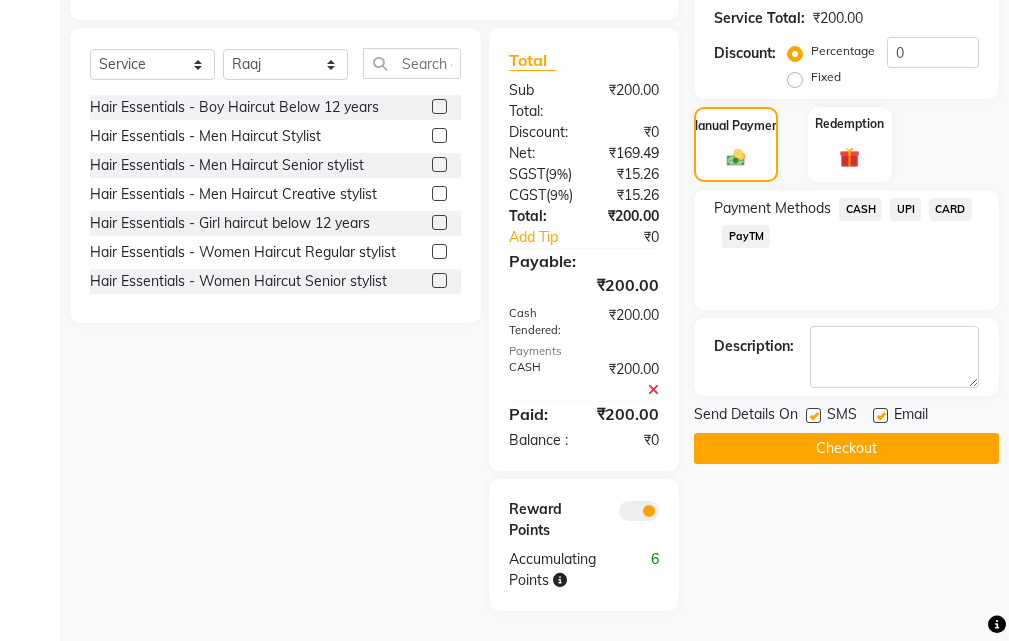 scroll, scrollTop: 580, scrollLeft: 0, axis: vertical 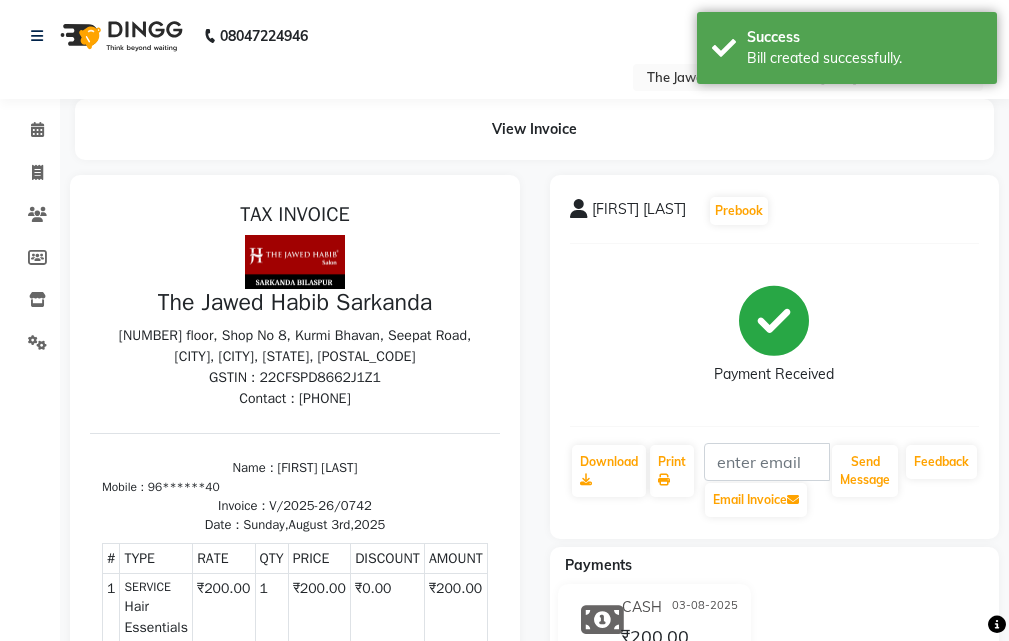 select on "service" 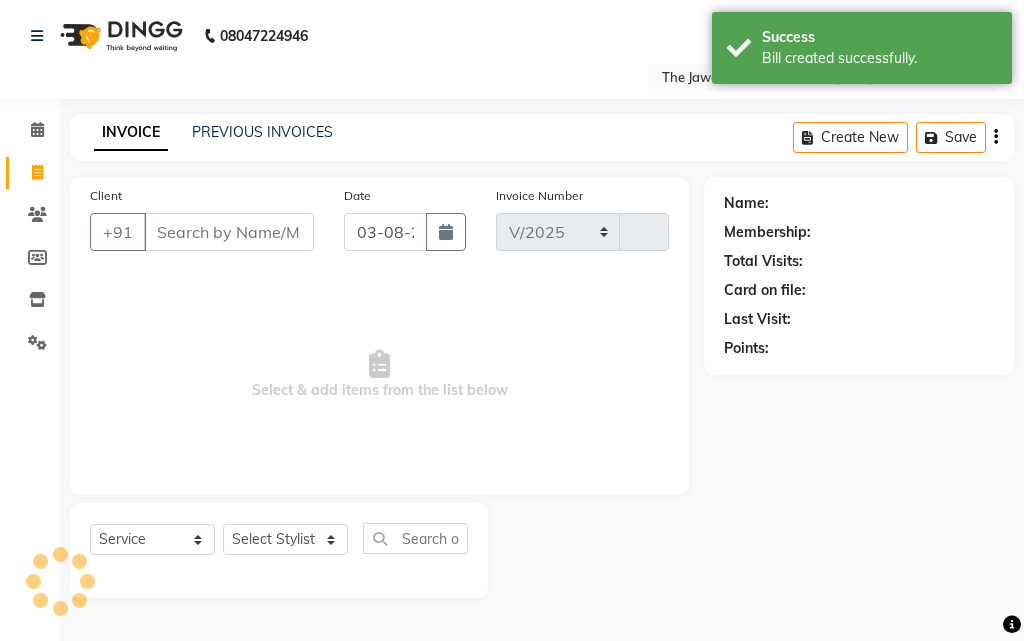 select on "6473" 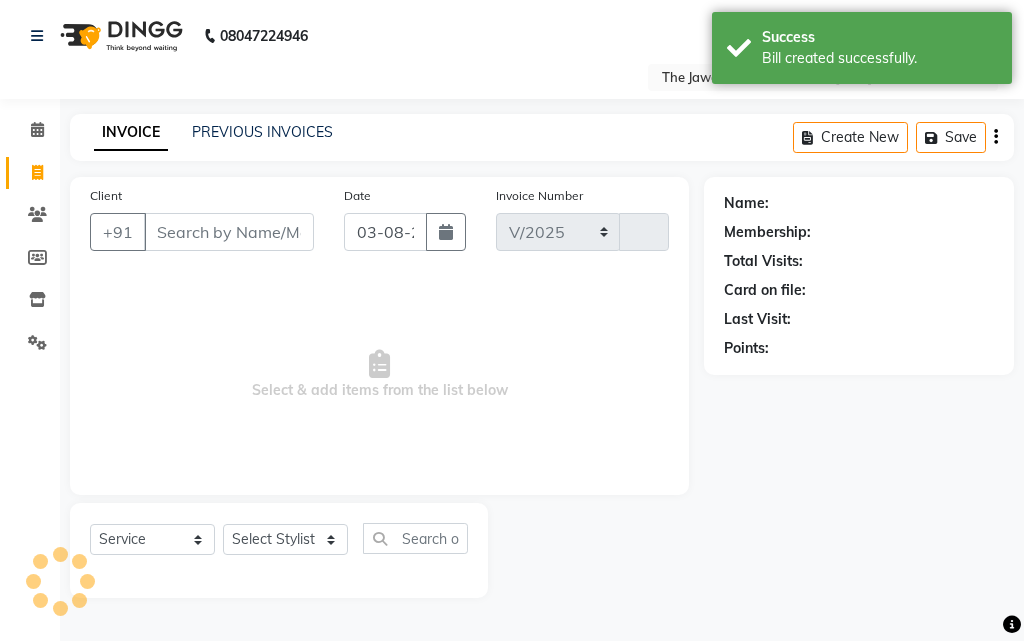 type on "0743" 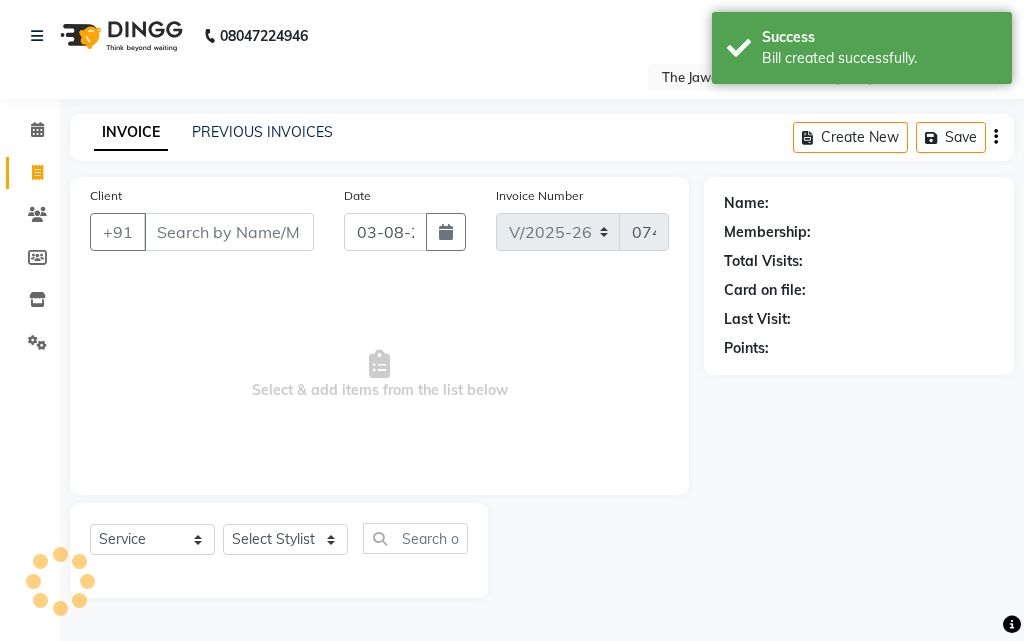 select on "63556" 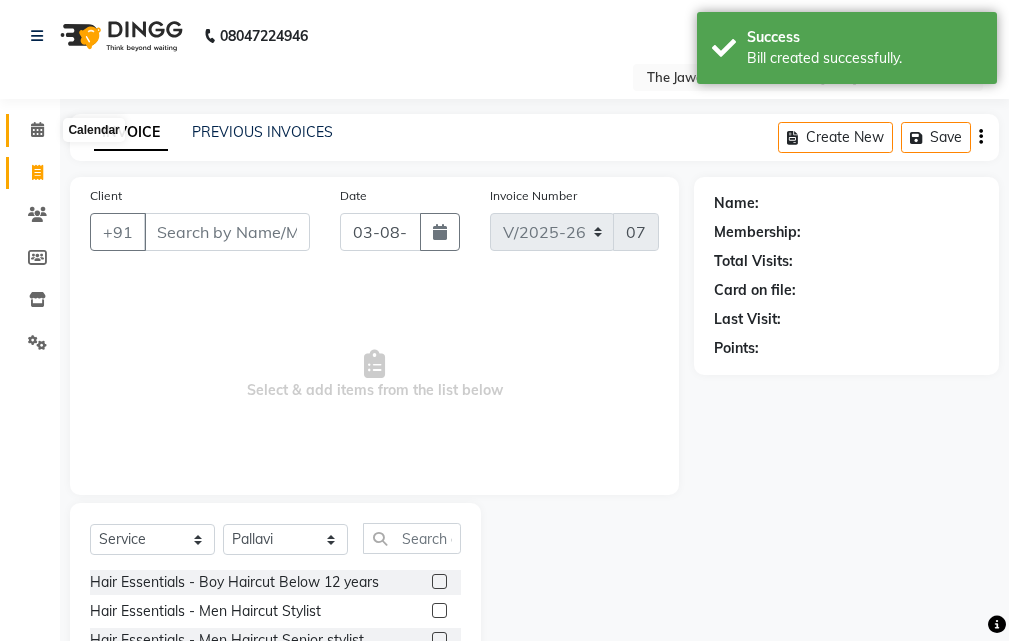 click 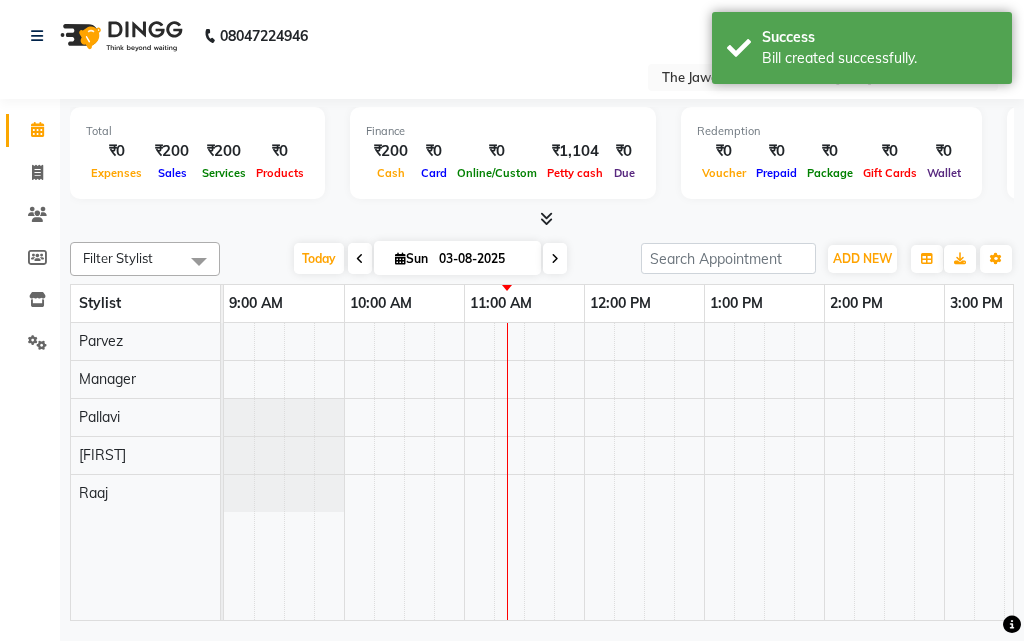 scroll, scrollTop: 0, scrollLeft: 0, axis: both 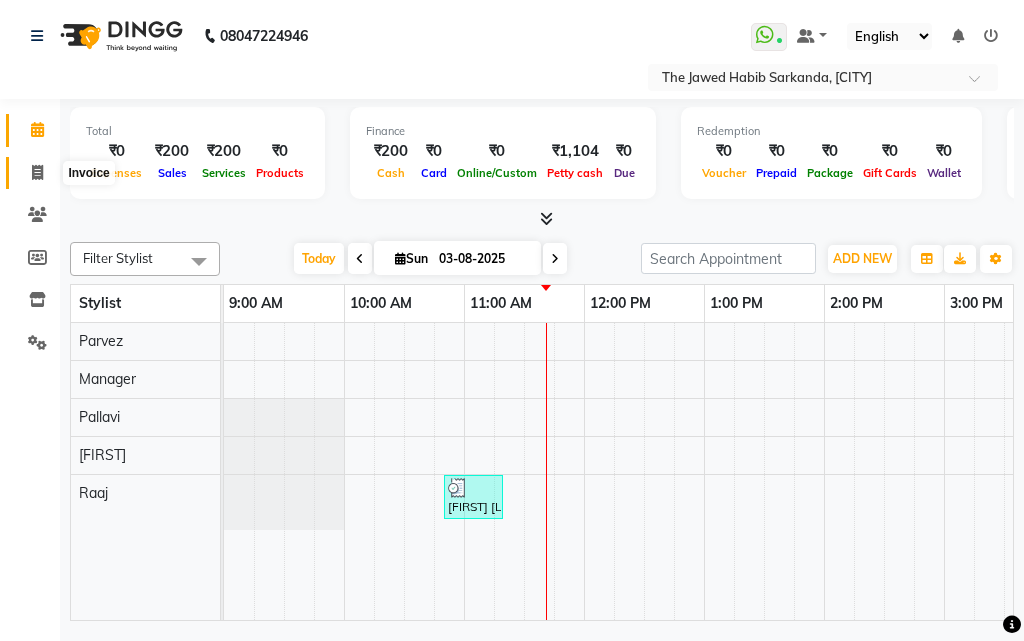 click 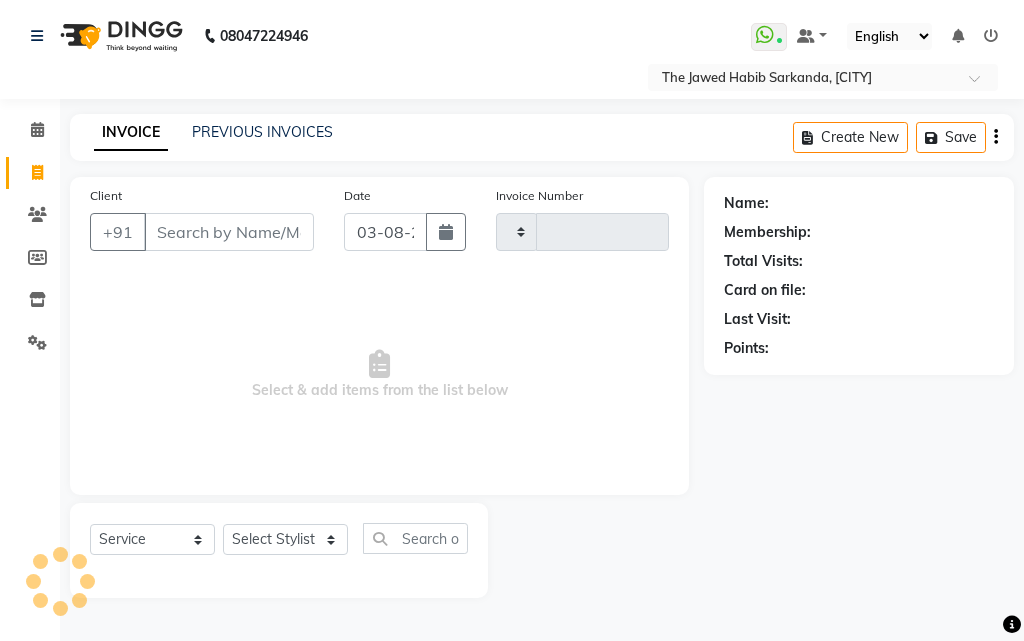 type on "0743" 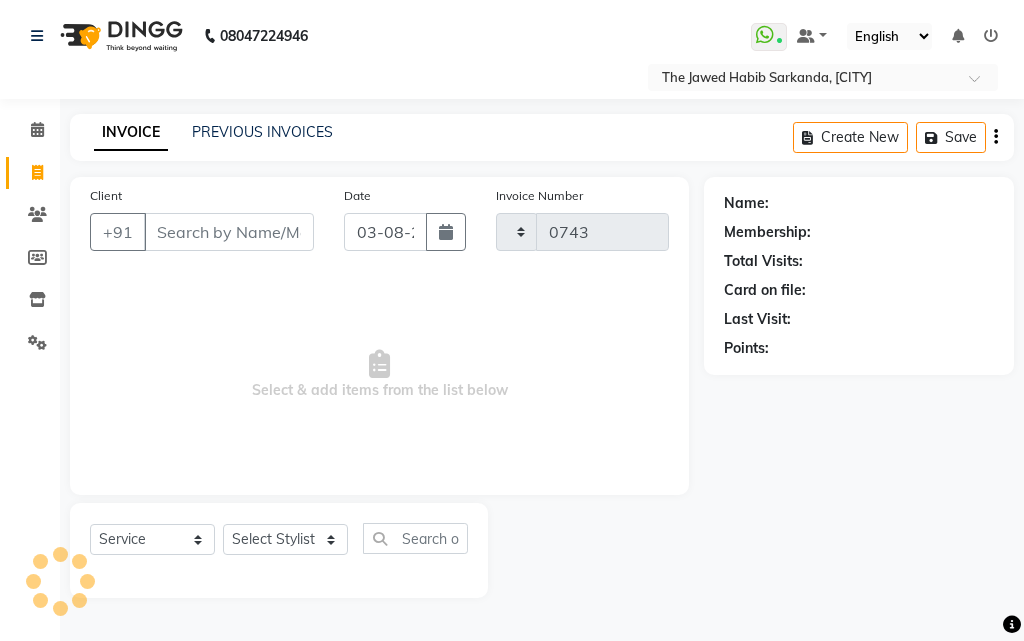select on "6473" 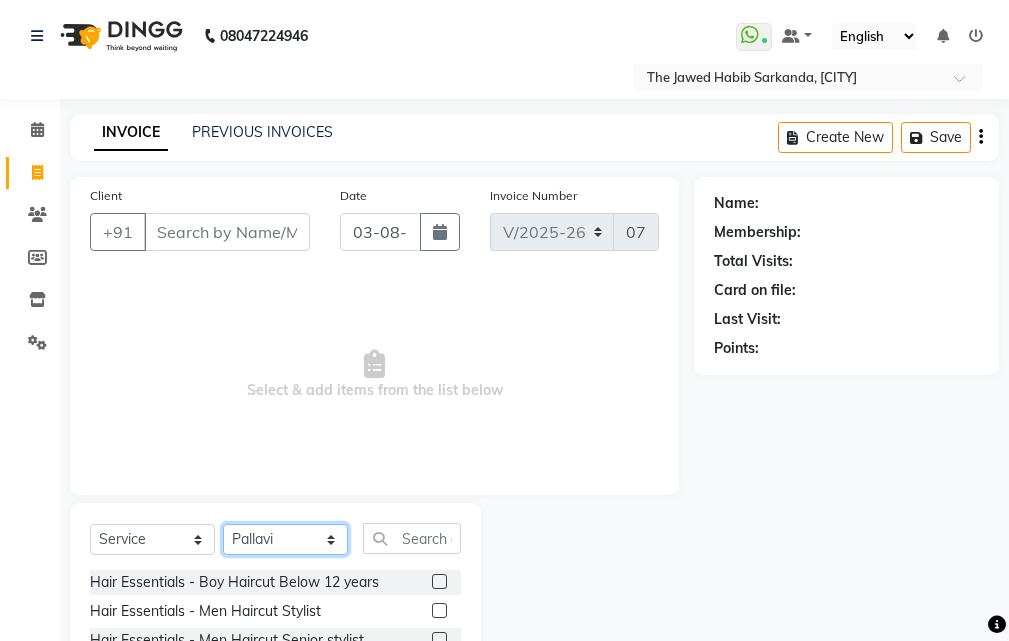 click on "Select Stylist Manager [FIRST] [FIRST] [FIRST] [FIRST] [FIRST] [FIRST]" 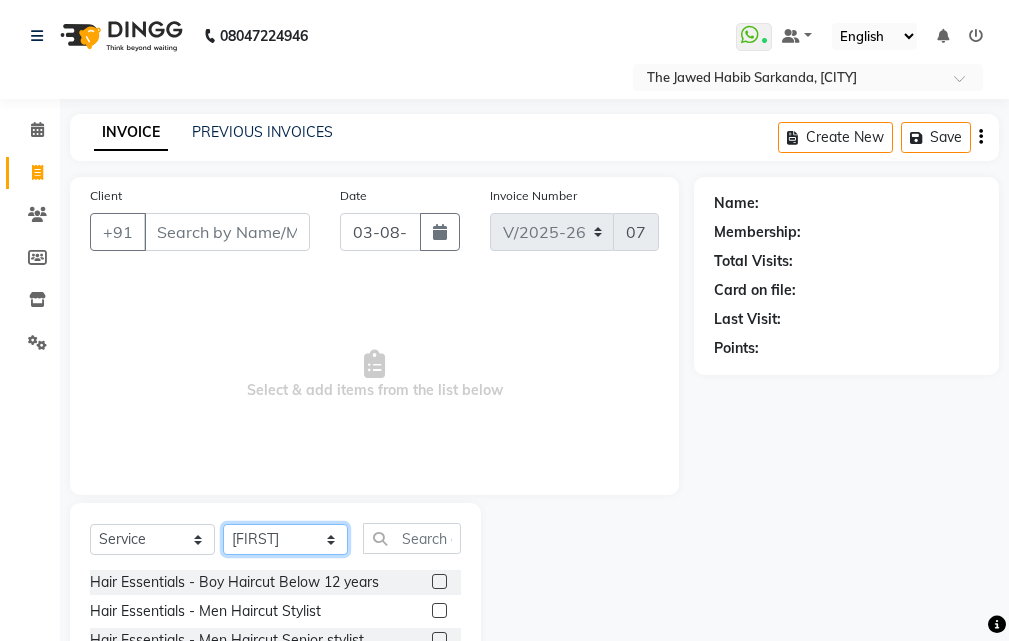 click on "Select Stylist Manager [FIRST] [FIRST] [FIRST] [FIRST] [FIRST] [FIRST]" 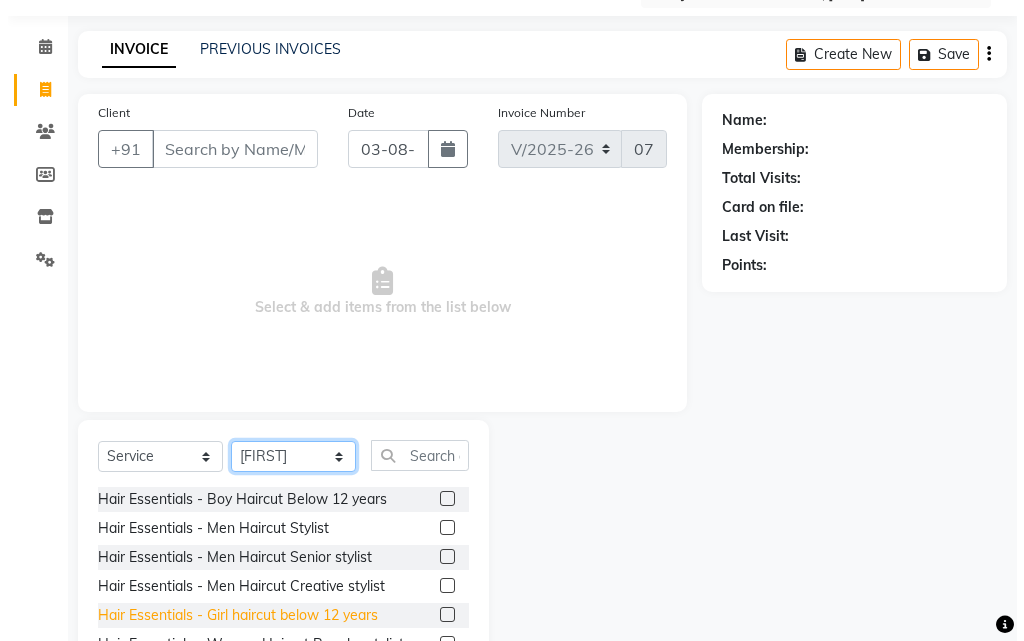 scroll, scrollTop: 187, scrollLeft: 0, axis: vertical 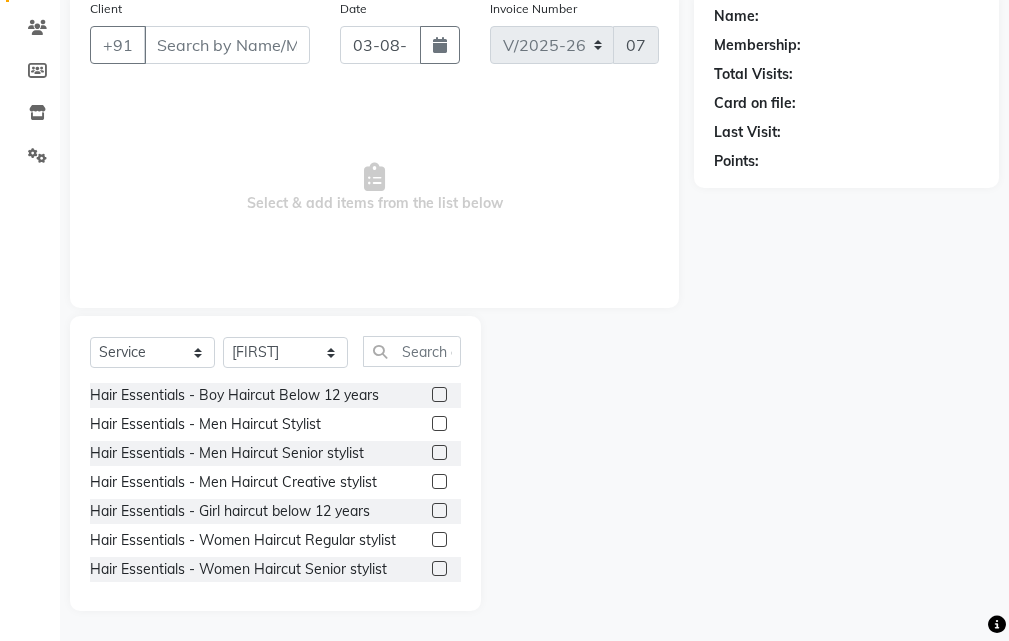 click 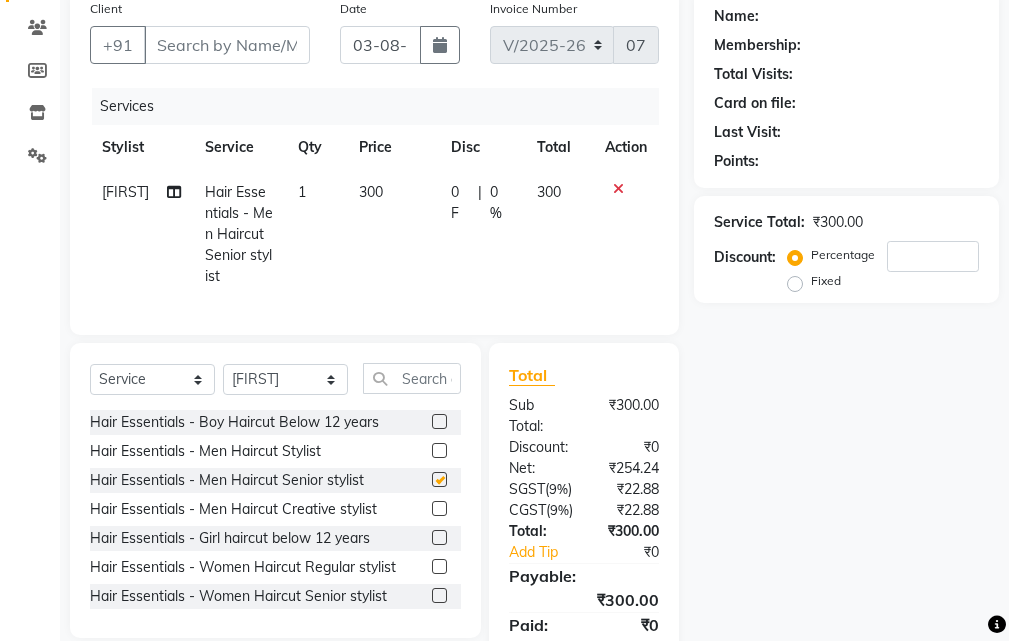 checkbox on "false" 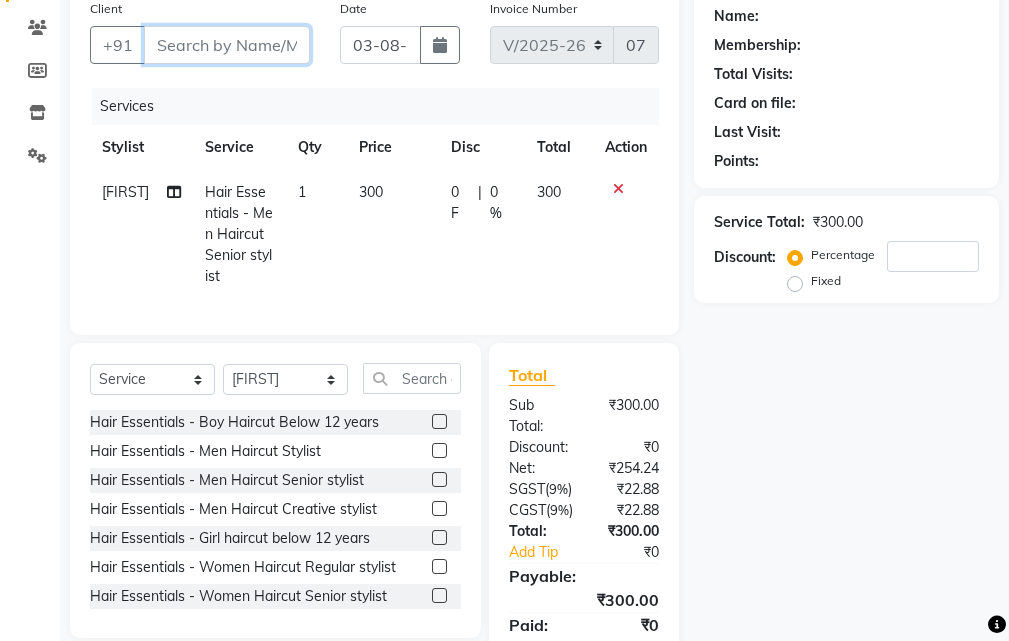 click on "Client" at bounding box center [227, 45] 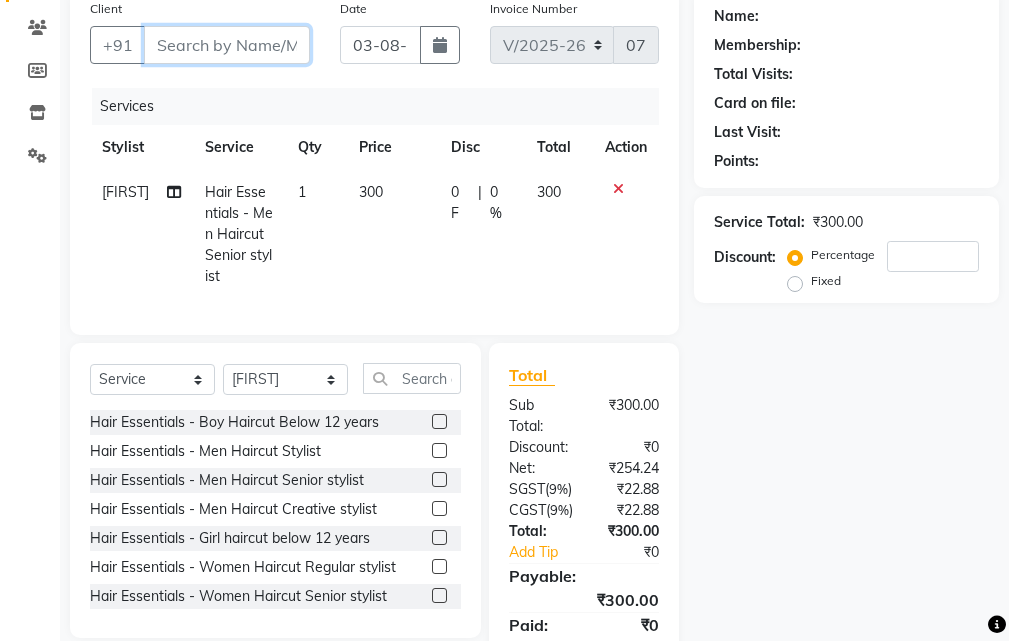 type on "9" 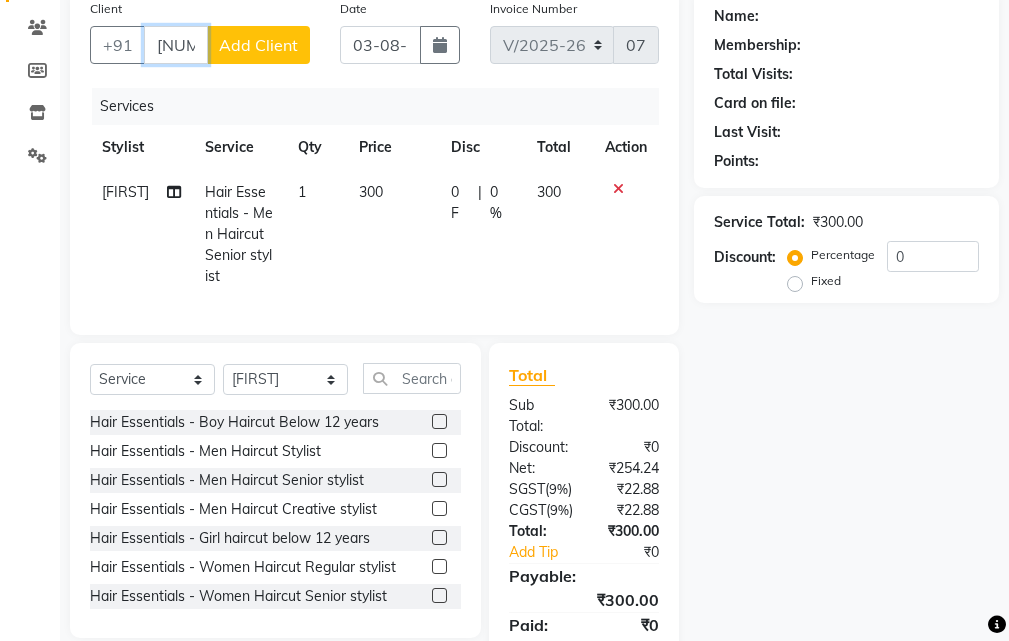 type on "[NUMBER]" 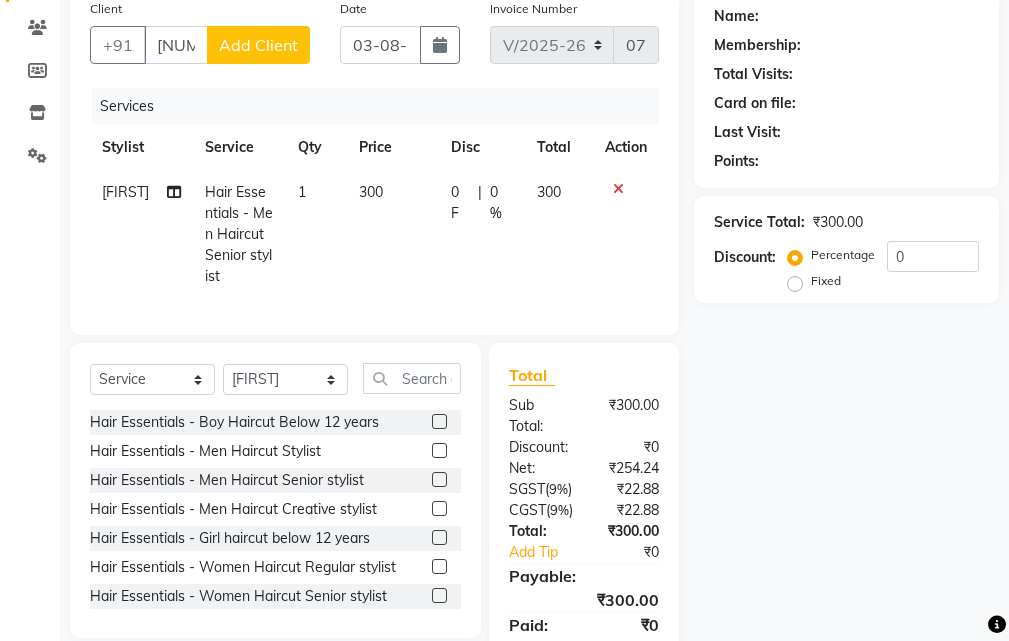 drag, startPoint x: 245, startPoint y: 23, endPoint x: 244, endPoint y: 39, distance: 16.03122 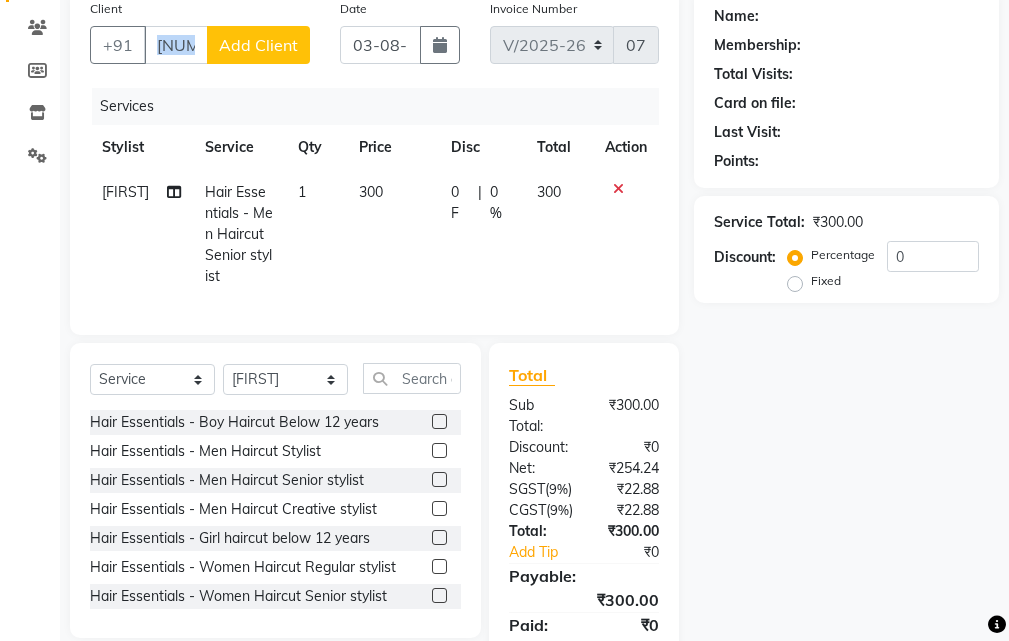 click on "Add Client" 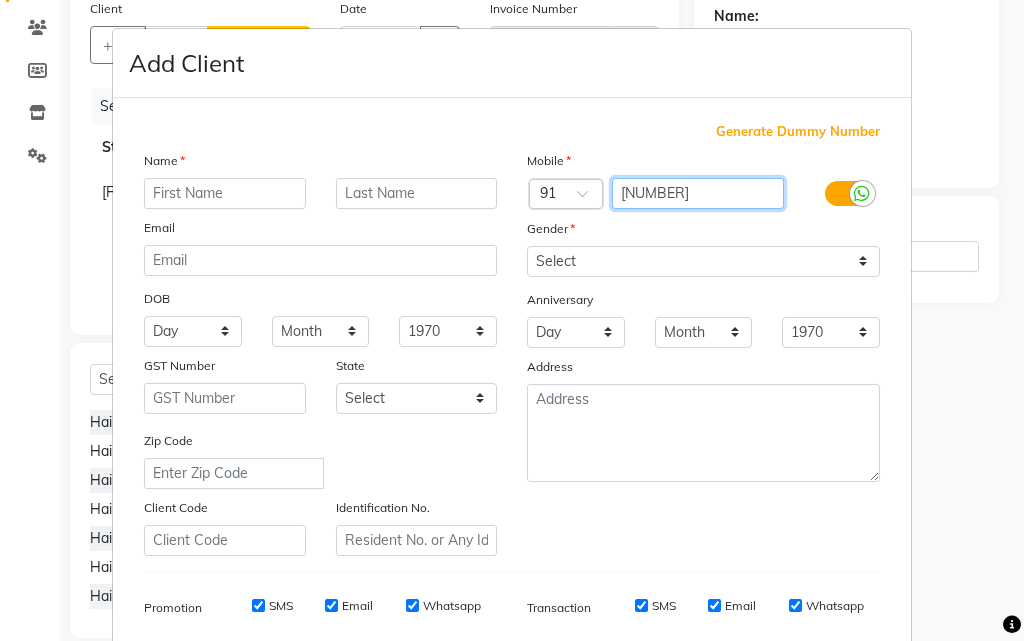 click on "[NUMBER]" at bounding box center (698, 193) 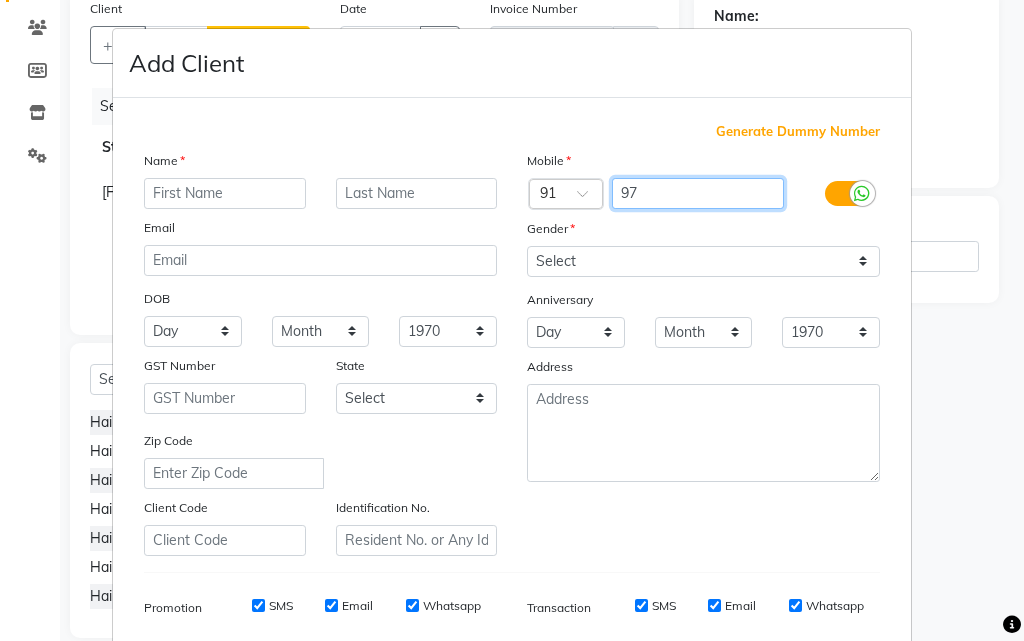 type on "9" 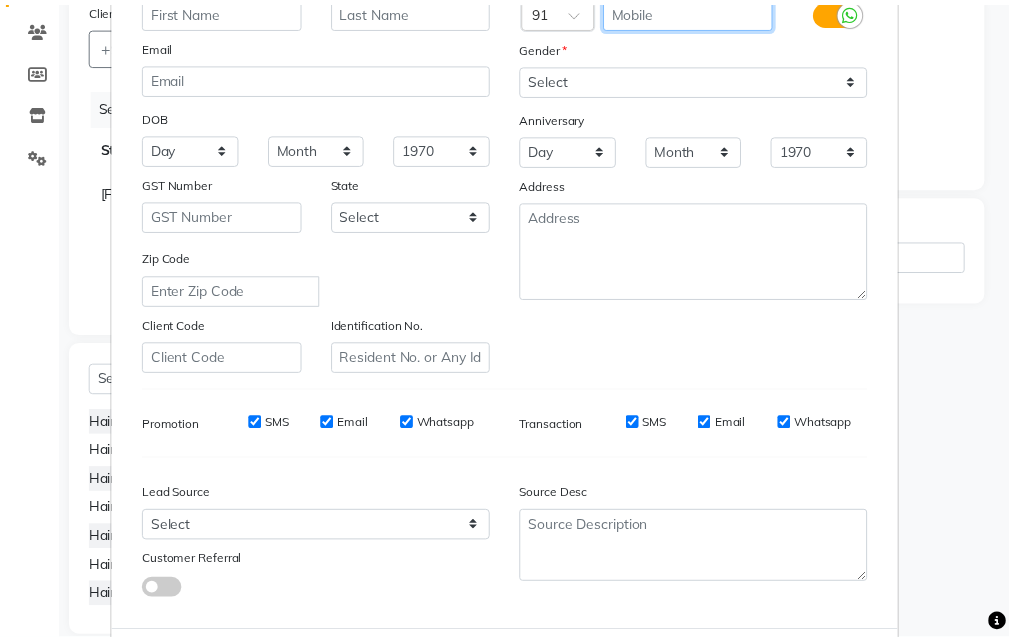 scroll, scrollTop: 282, scrollLeft: 0, axis: vertical 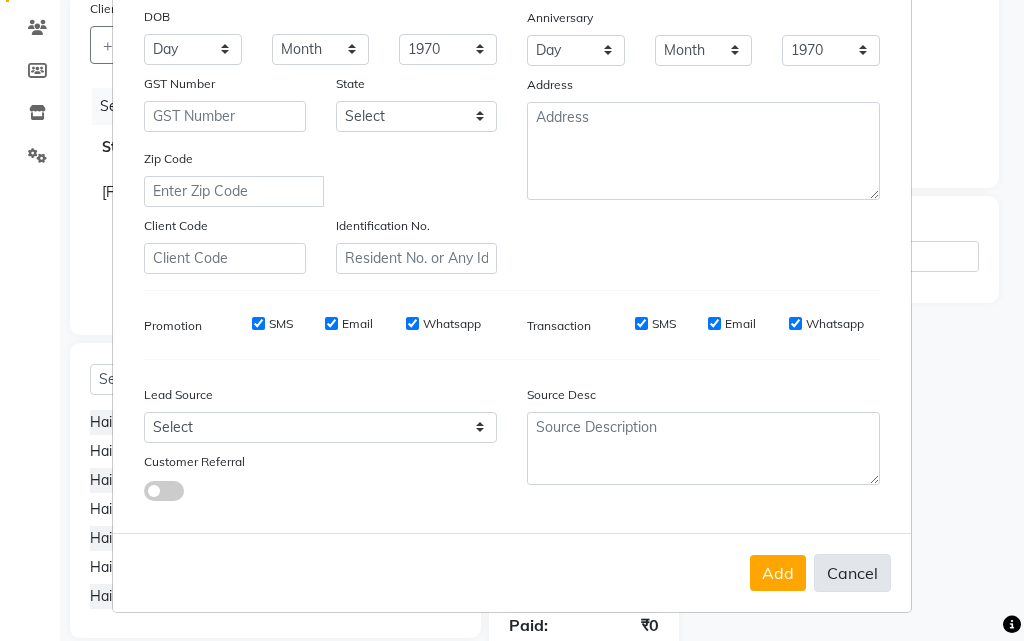 type 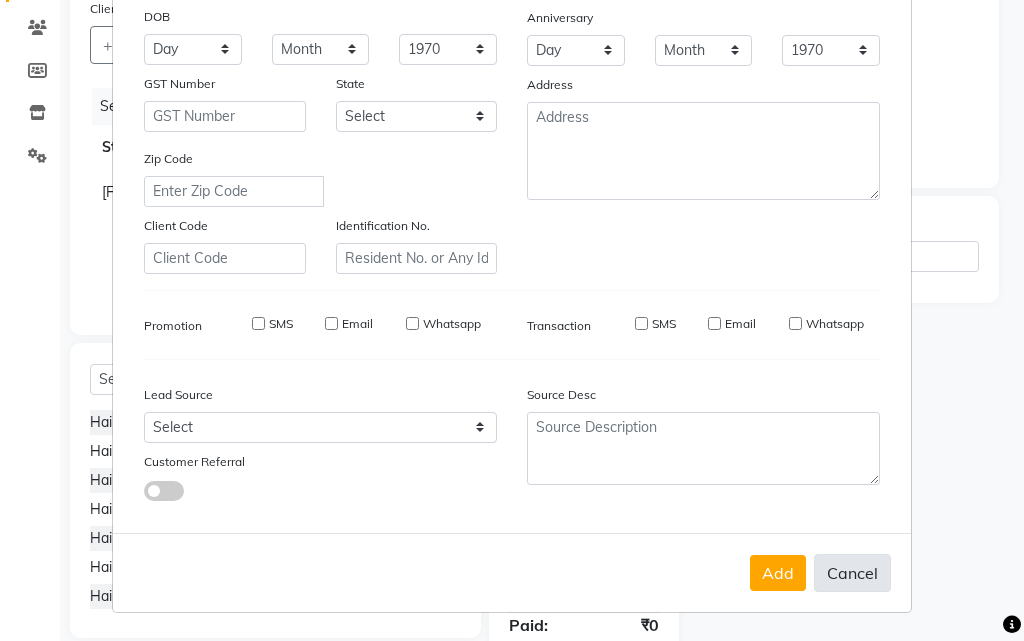 select 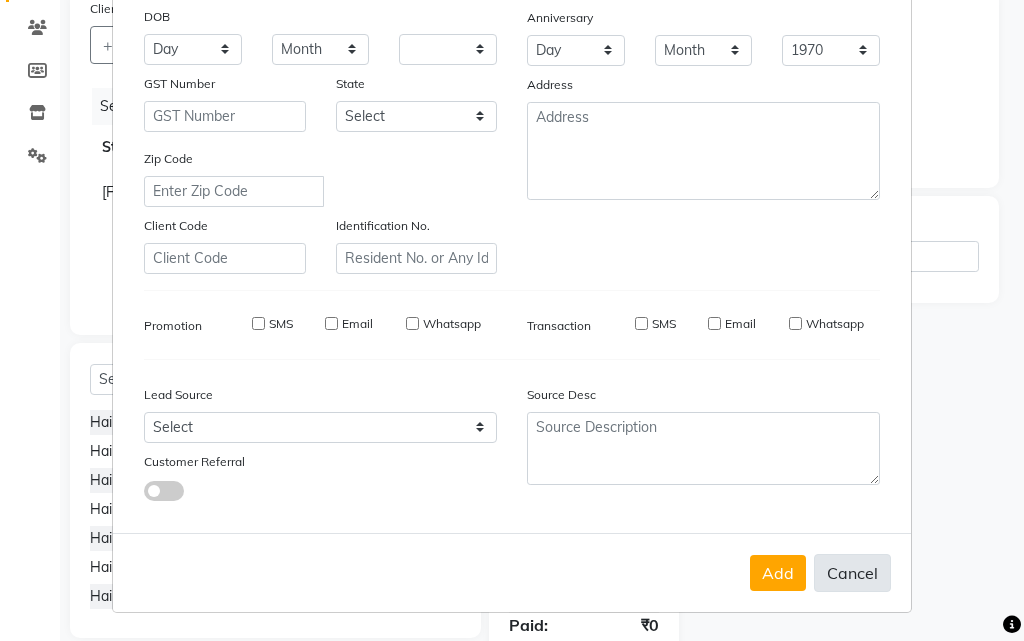 select 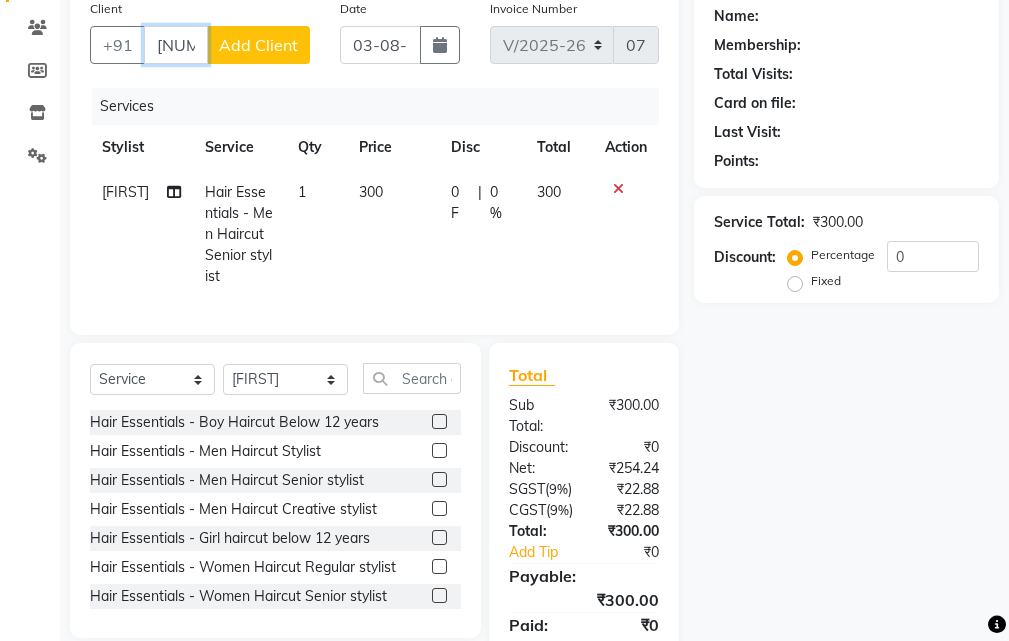 click on "[NUMBER]" at bounding box center [176, 45] 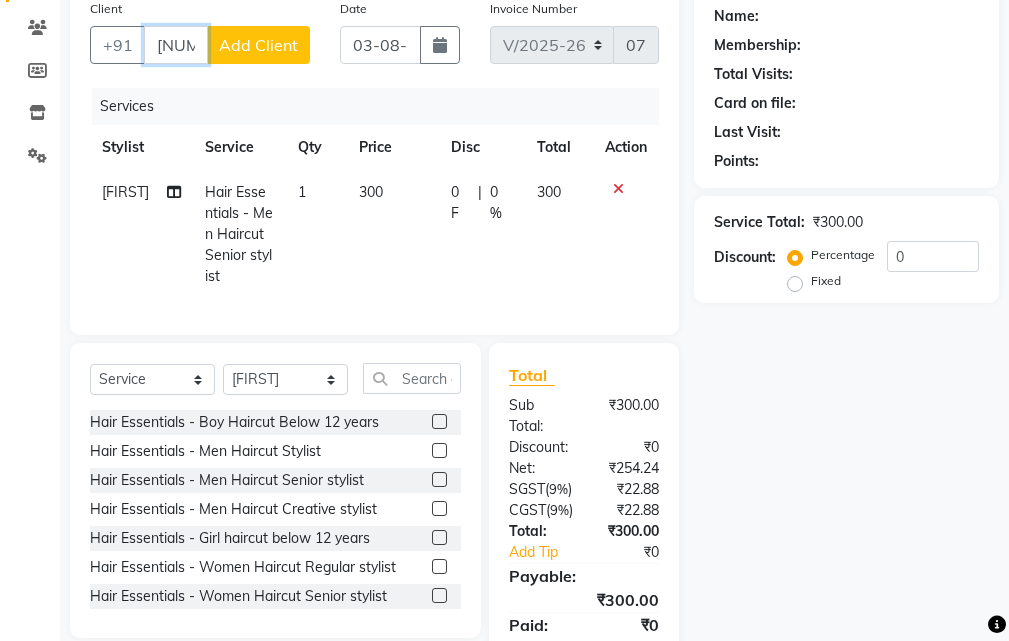 click on "[NUMBER]" at bounding box center (176, 45) 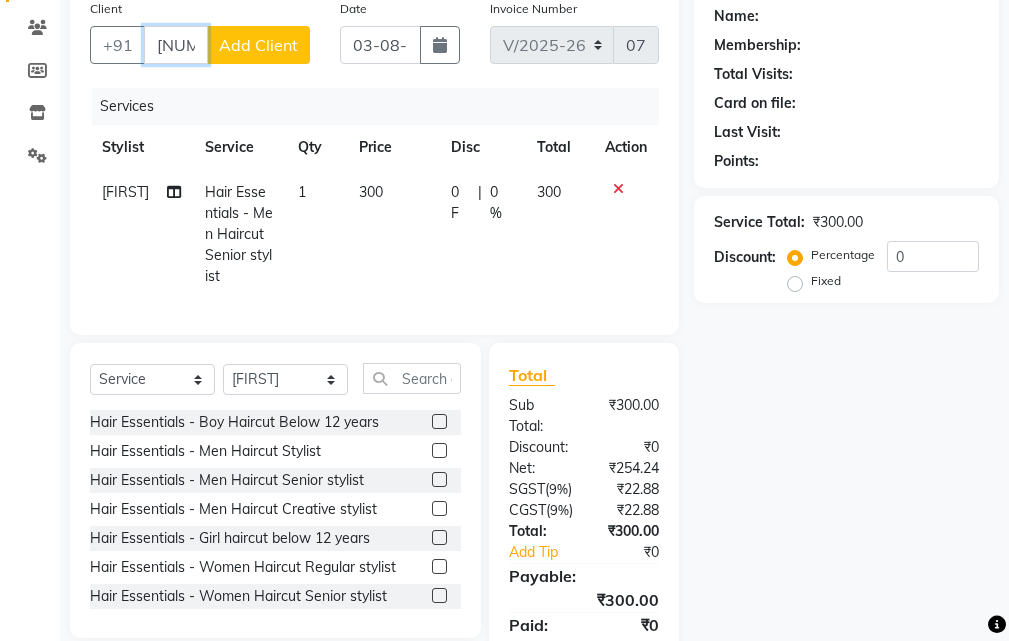 click on "[NUMBER]" at bounding box center (176, 45) 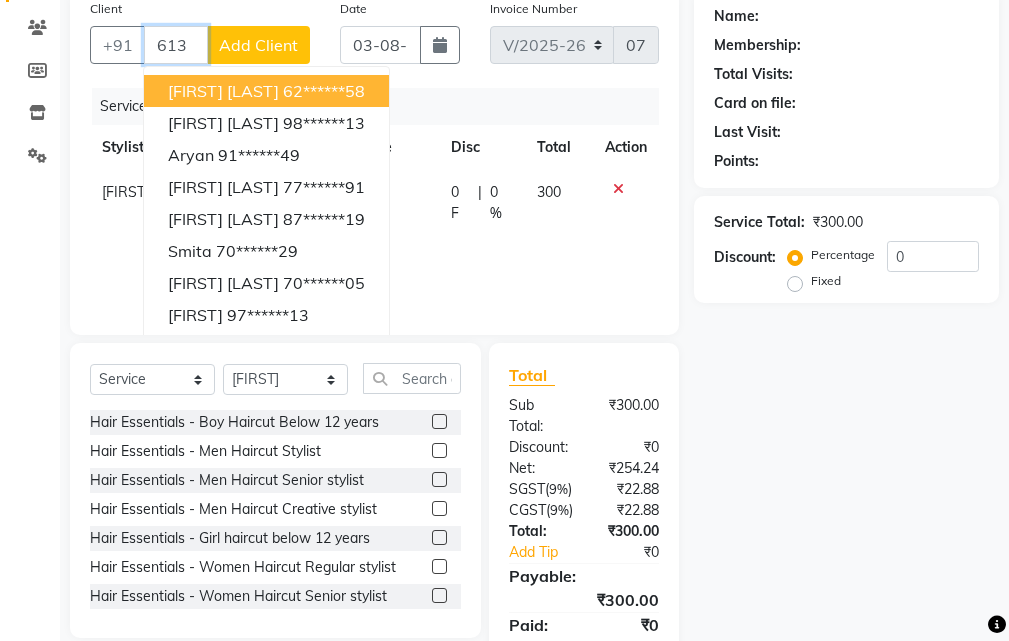 click on "613" at bounding box center (176, 45) 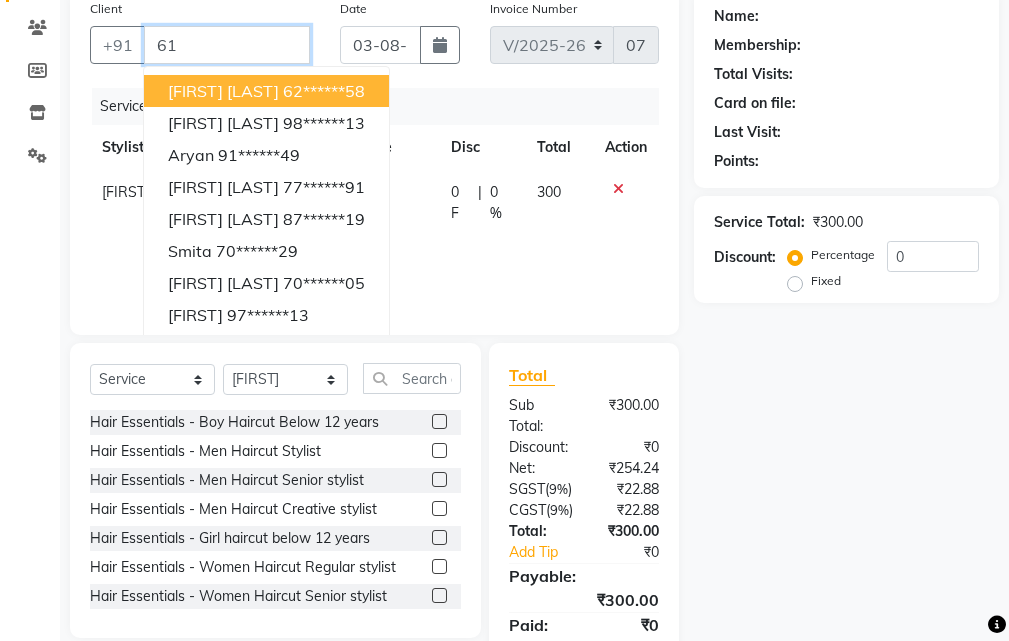 type on "6" 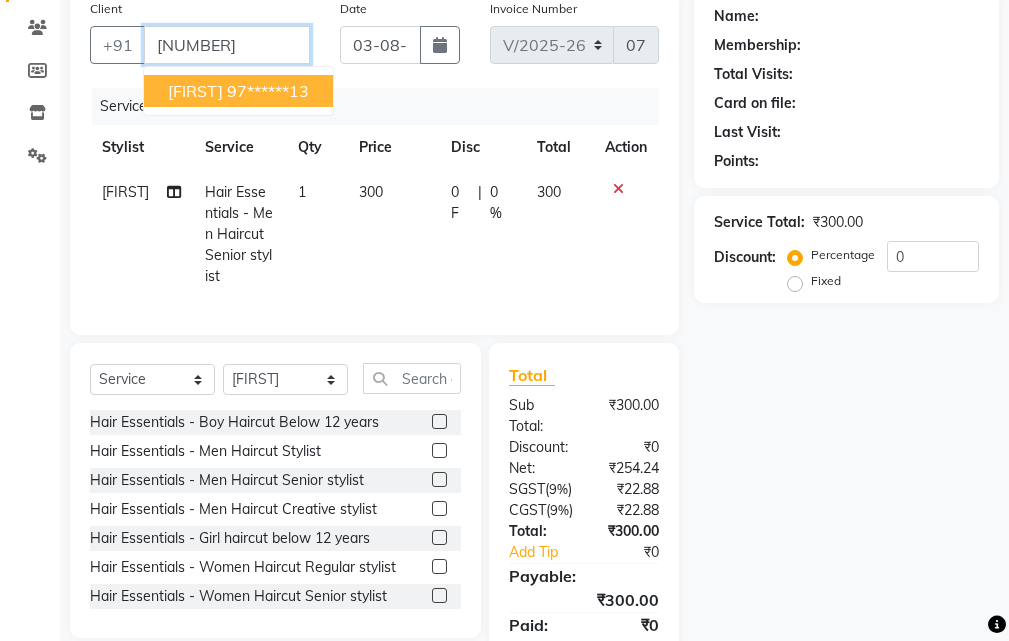 type on "[NUMBER]" 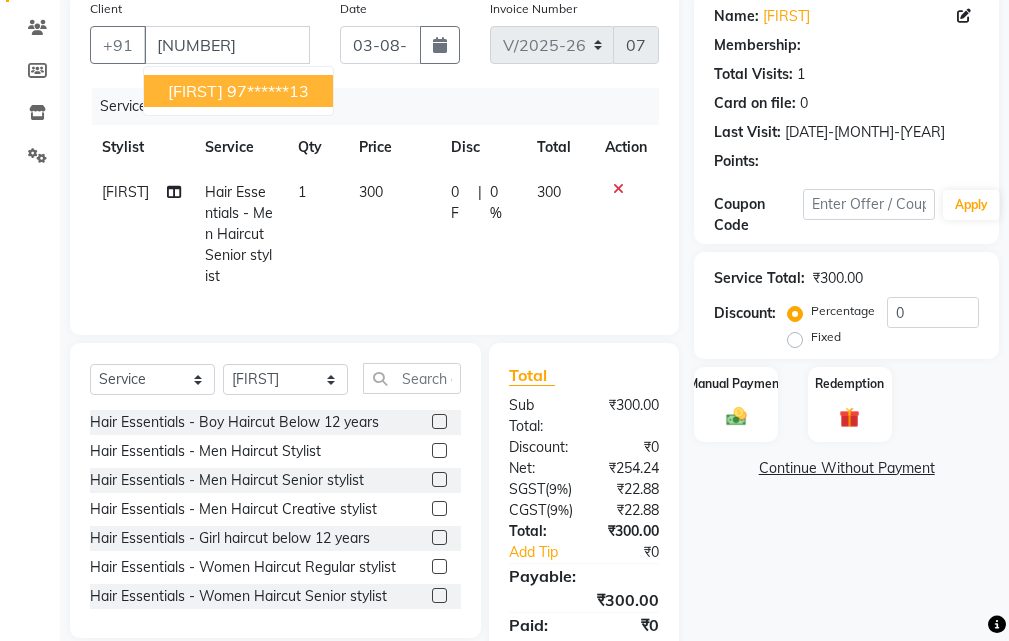 select on "1: Object" 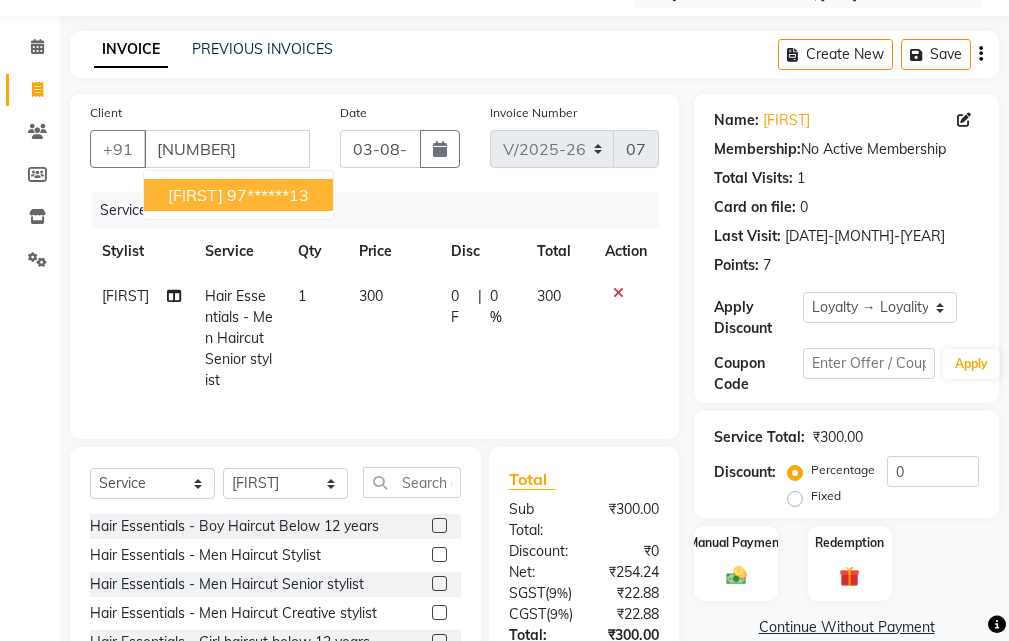 scroll, scrollTop: 200, scrollLeft: 0, axis: vertical 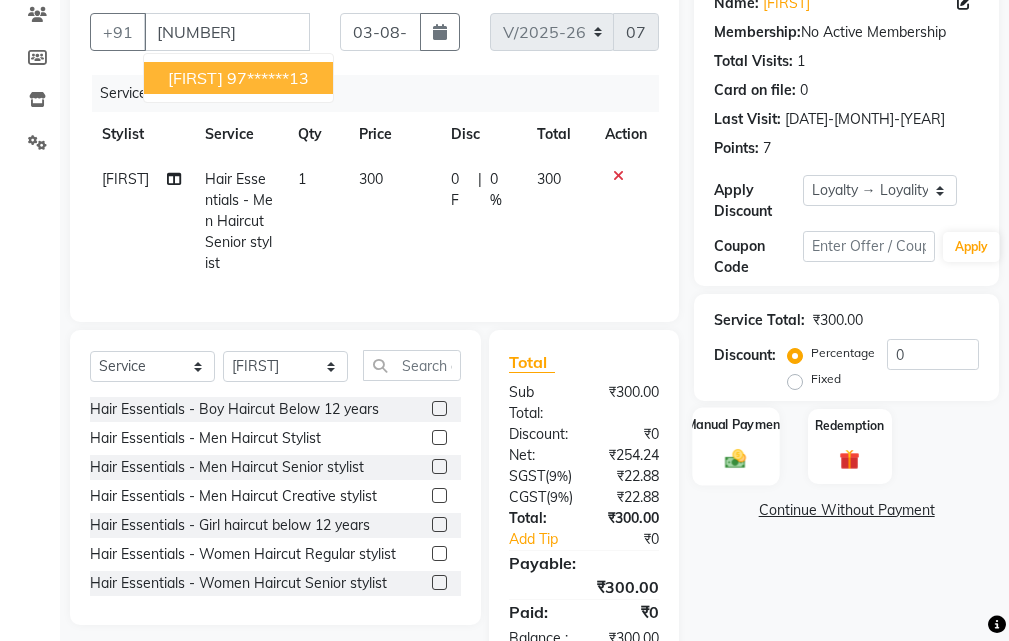 click 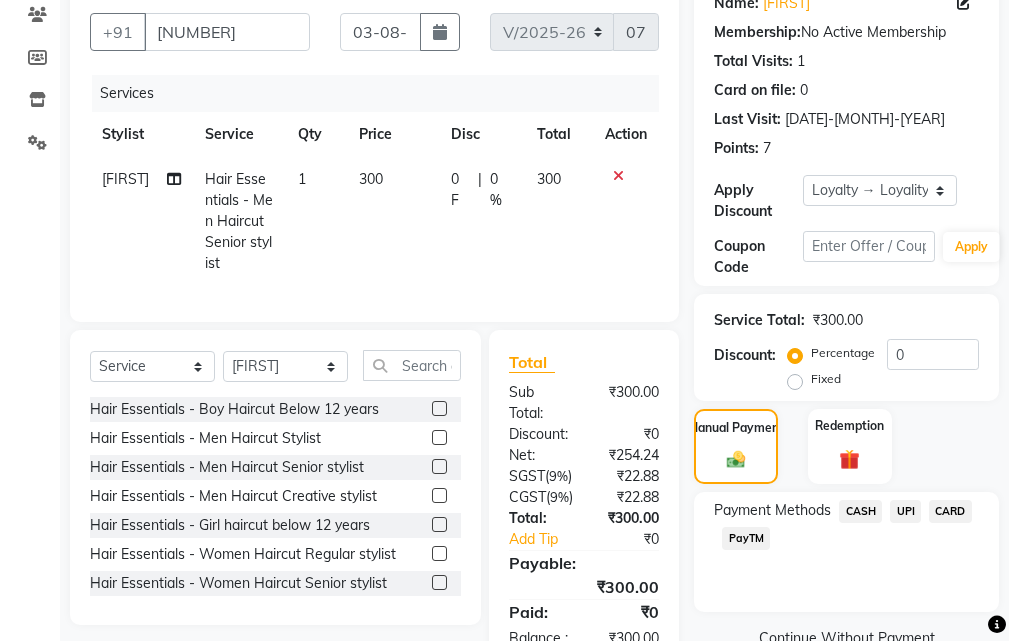 click on "UPI" 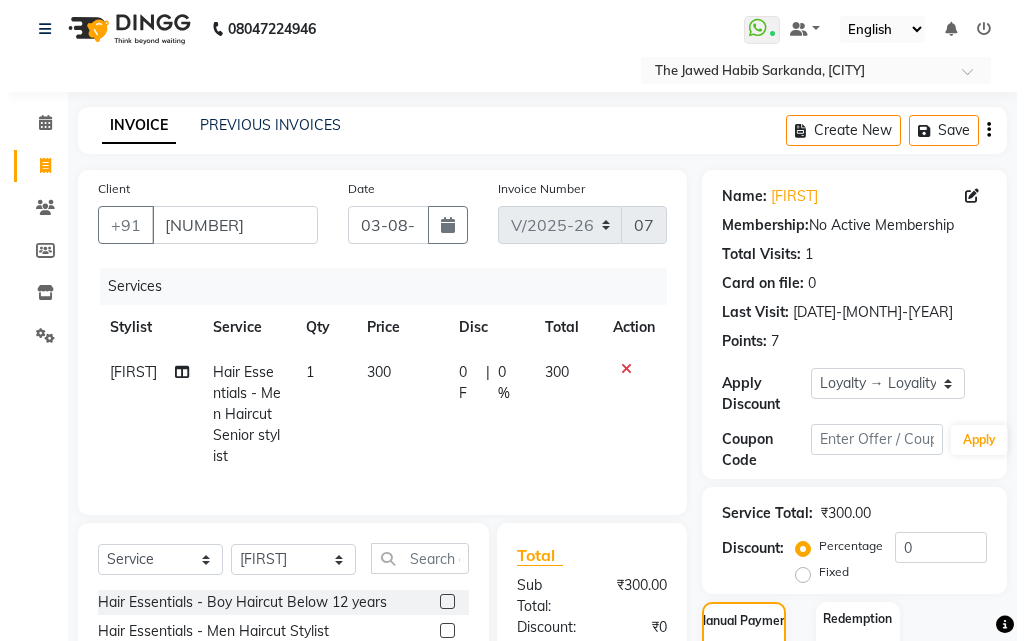scroll, scrollTop: 0, scrollLeft: 0, axis: both 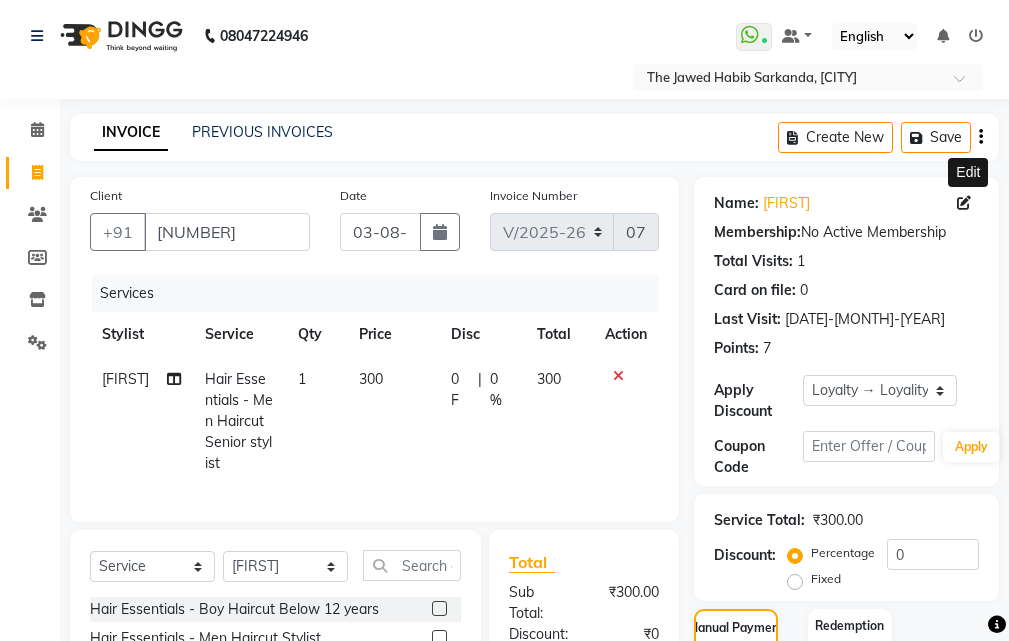click 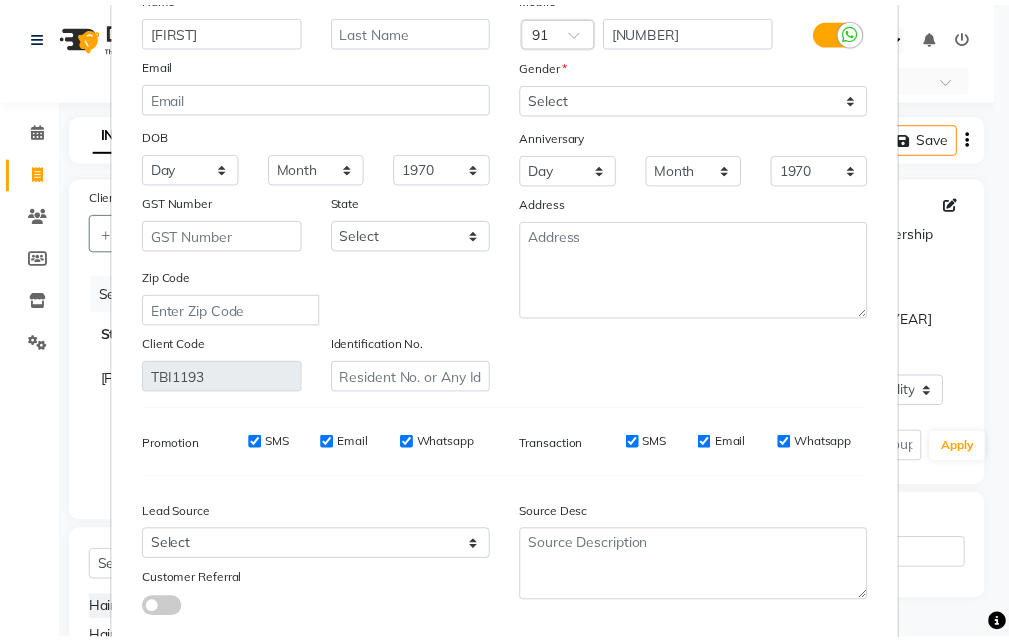 scroll, scrollTop: 246, scrollLeft: 0, axis: vertical 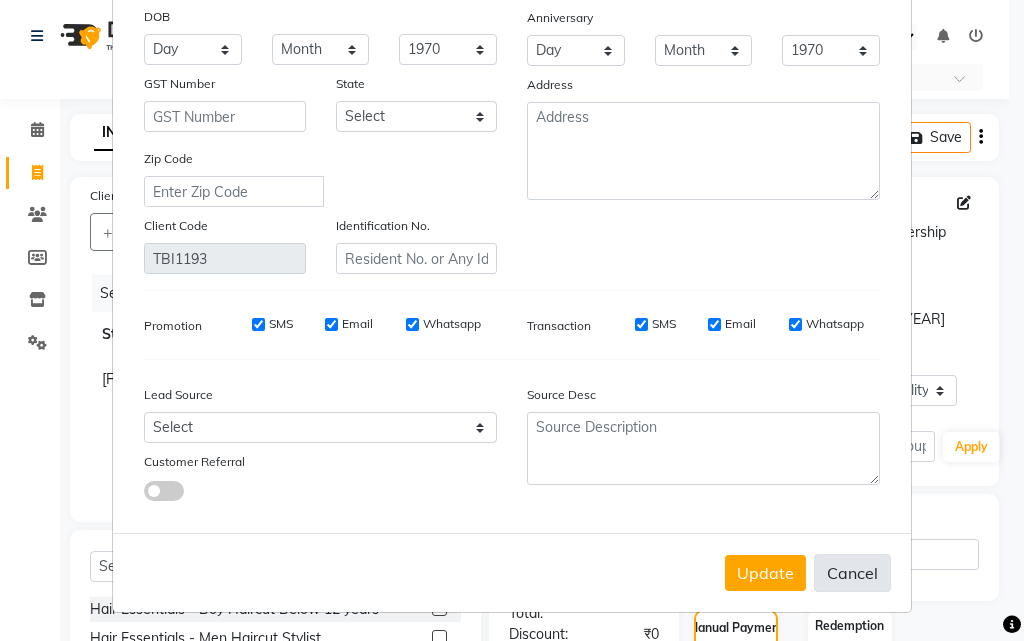 click on "Cancel" at bounding box center (852, 573) 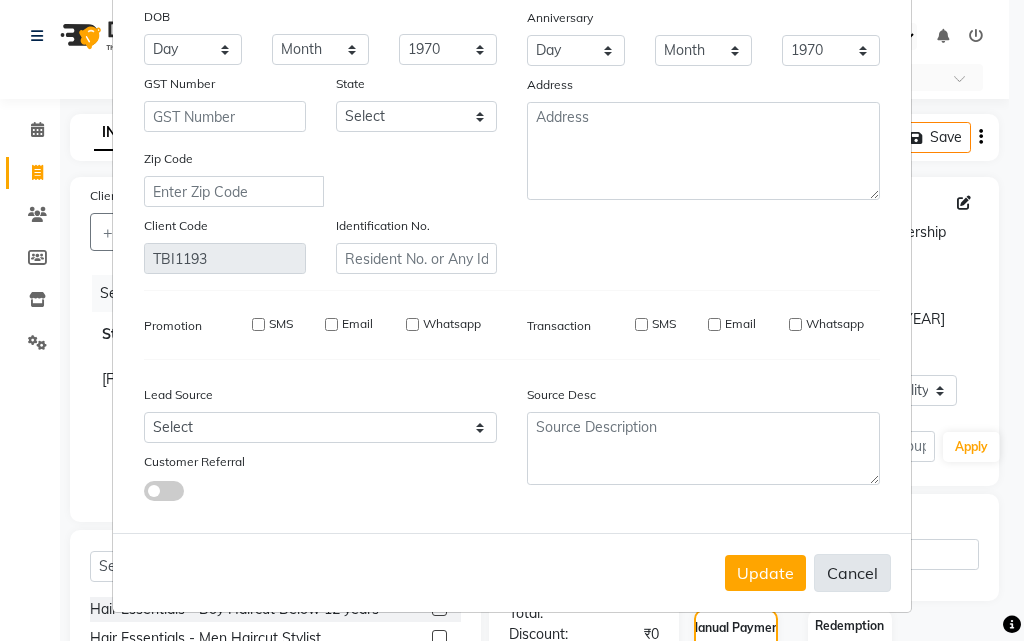 type 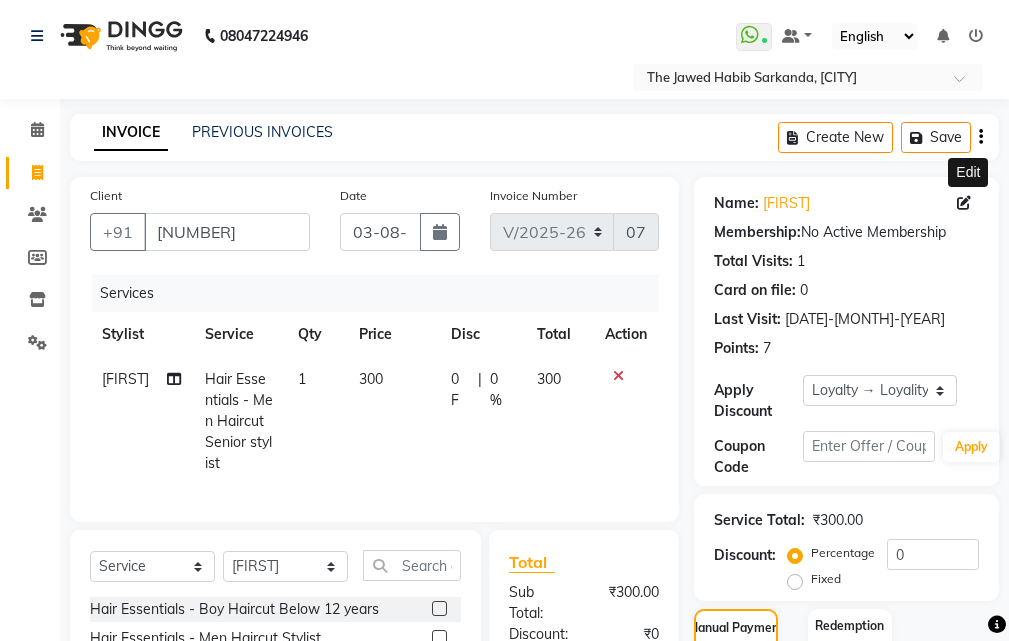 scroll, scrollTop: 300, scrollLeft: 0, axis: vertical 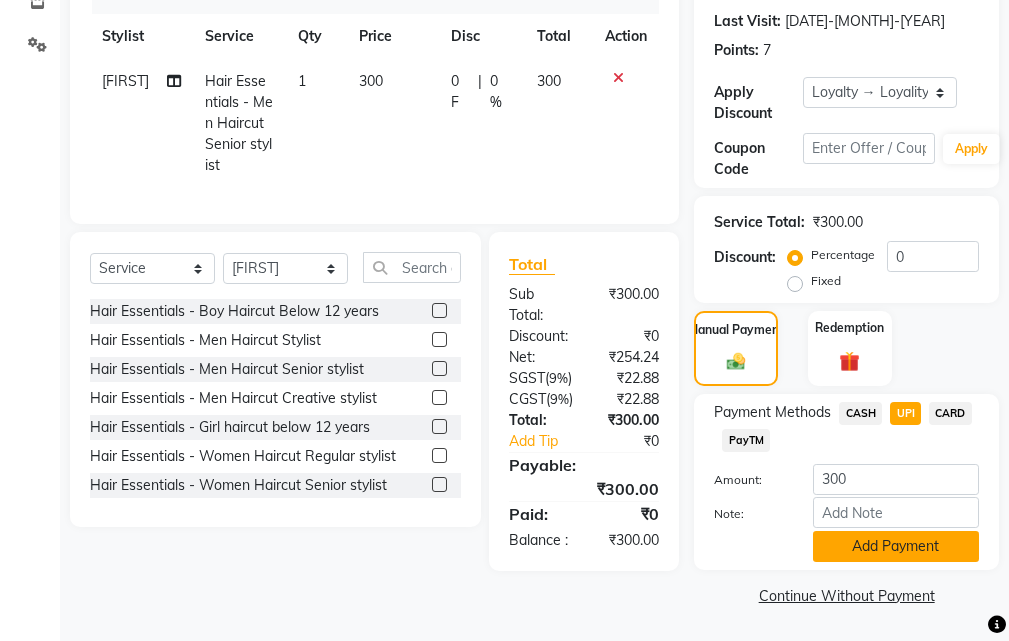click on "Add Payment" 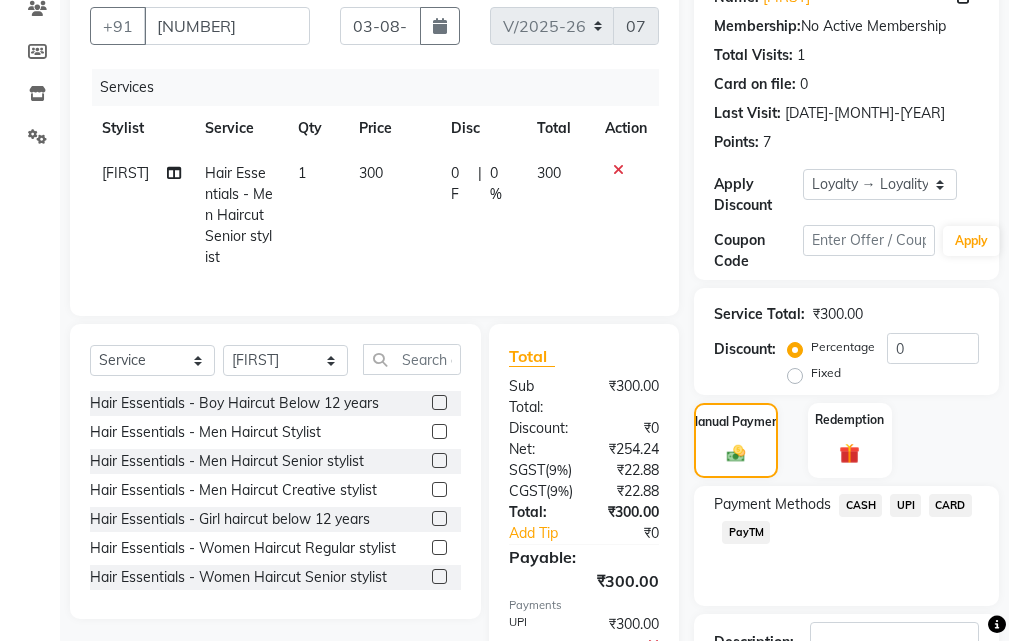 scroll, scrollTop: 500, scrollLeft: 0, axis: vertical 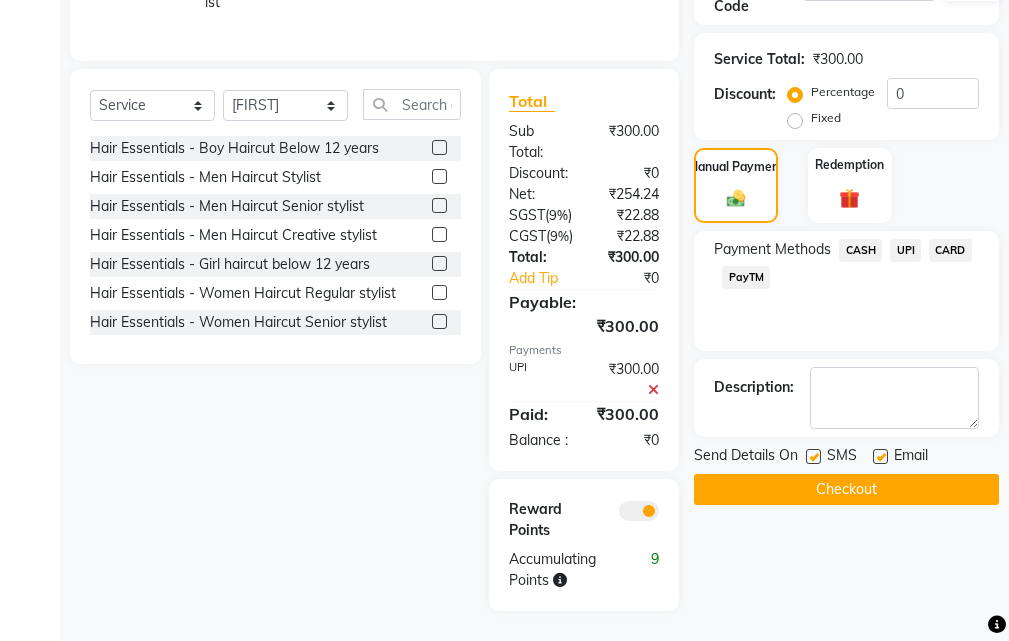 click on "Checkout" 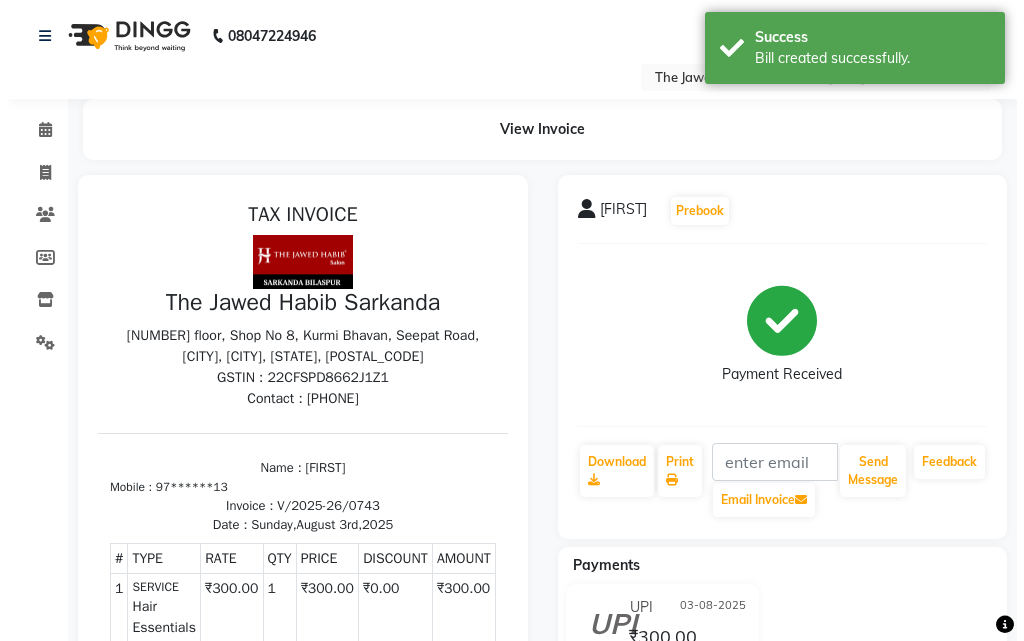 scroll, scrollTop: 0, scrollLeft: 0, axis: both 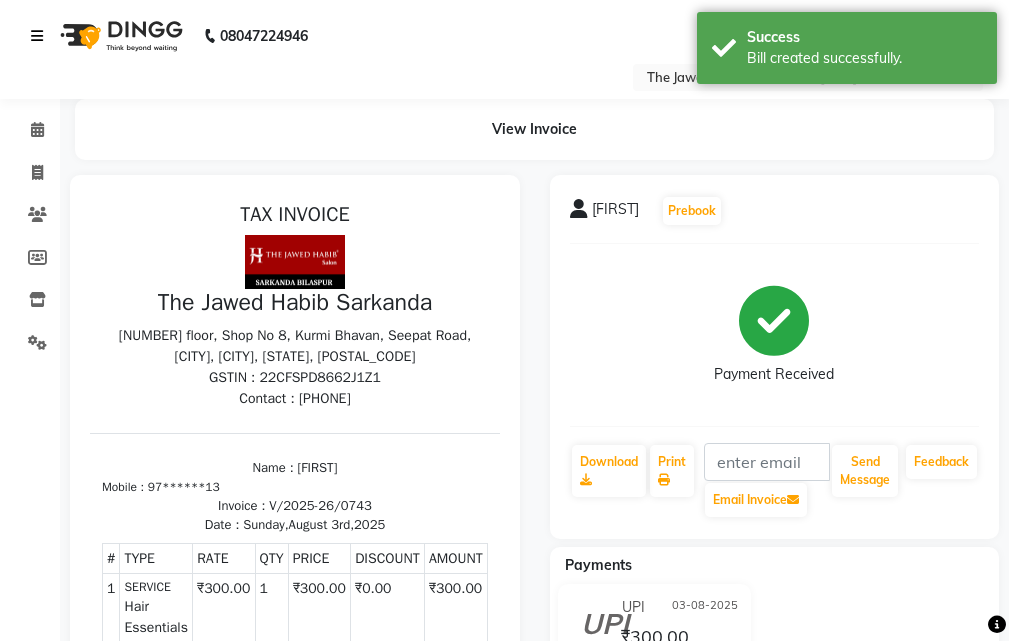 click at bounding box center (41, 36) 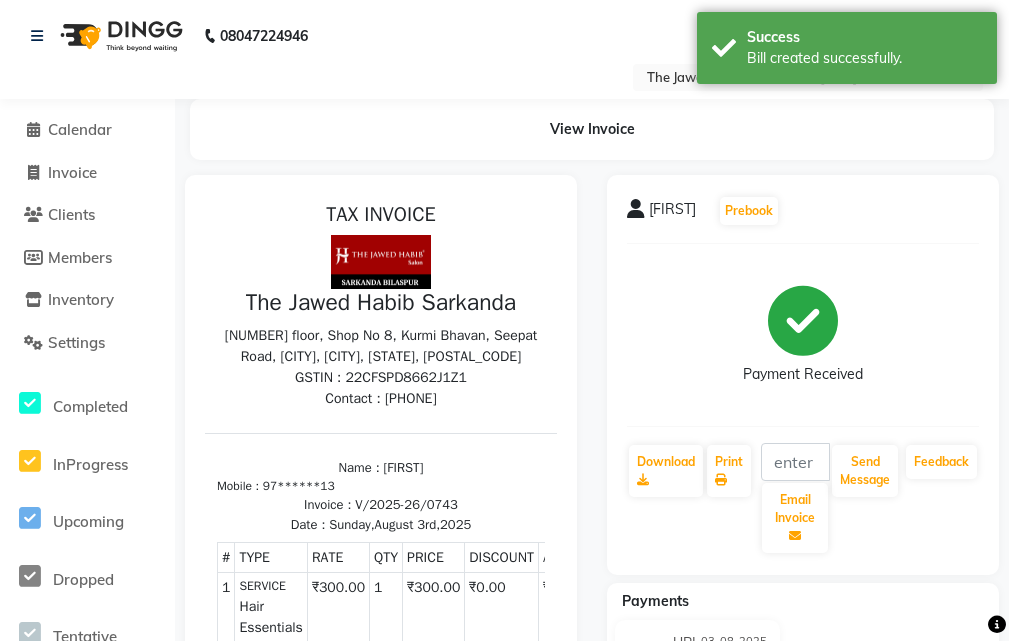 select on "service" 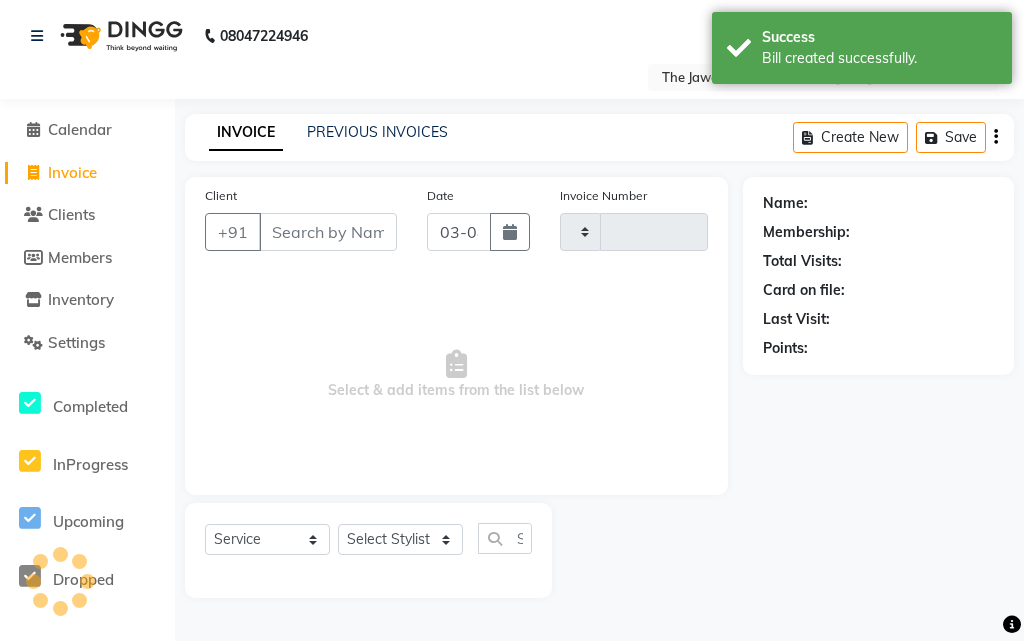 type on "0744" 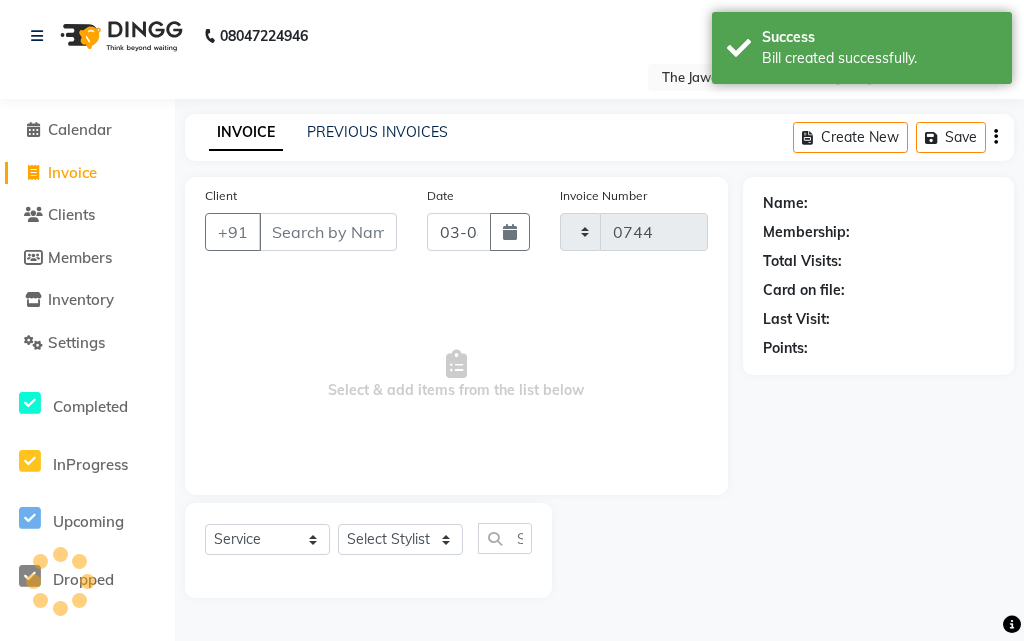 select on "6473" 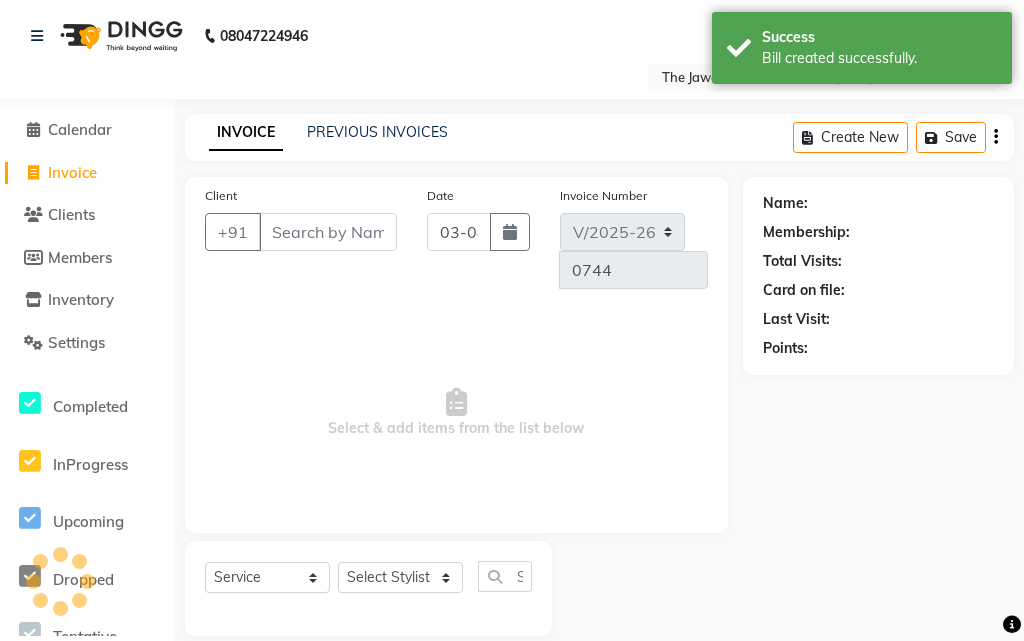 select on "63556" 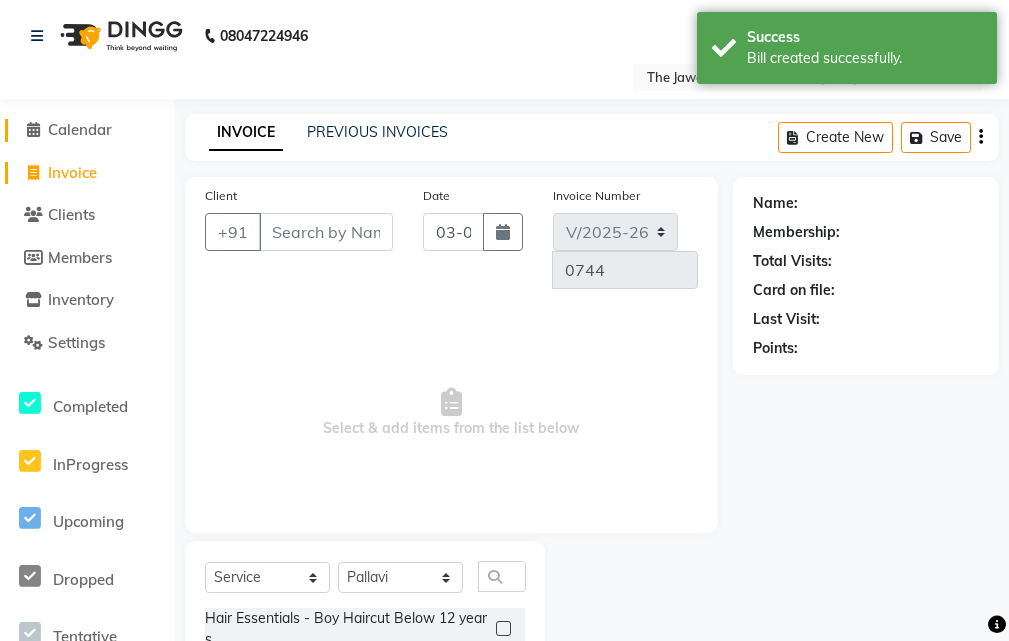 click on "Calendar" 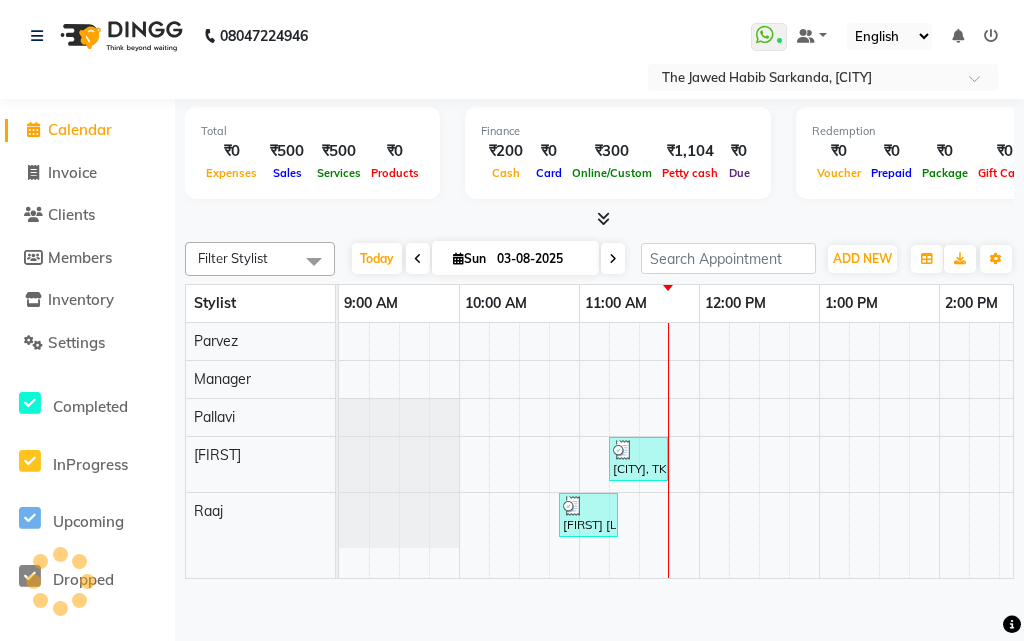 scroll, scrollTop: 0, scrollLeft: 0, axis: both 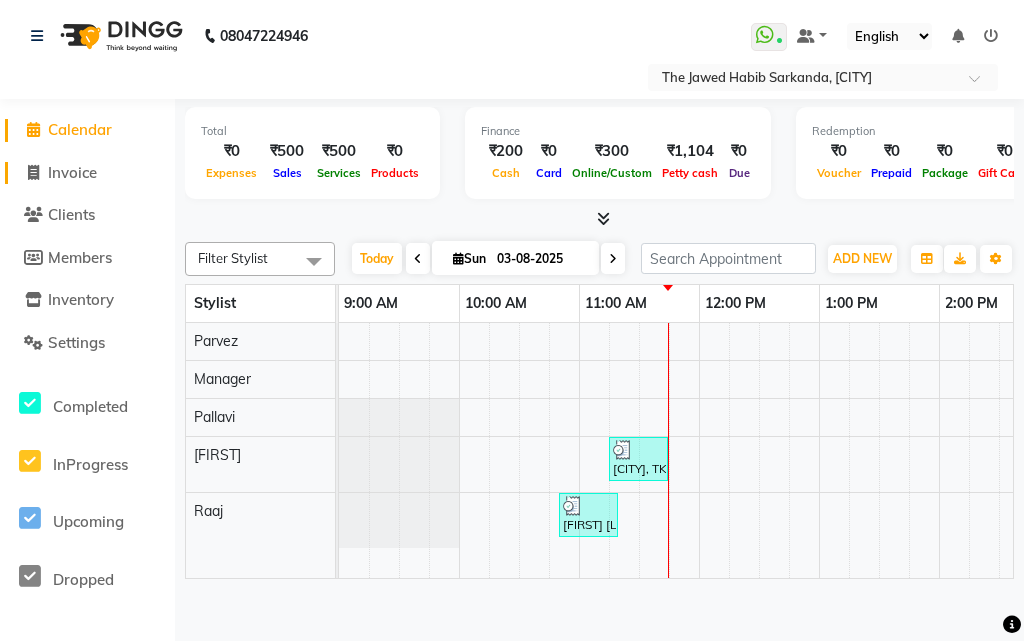 click on "Invoice" 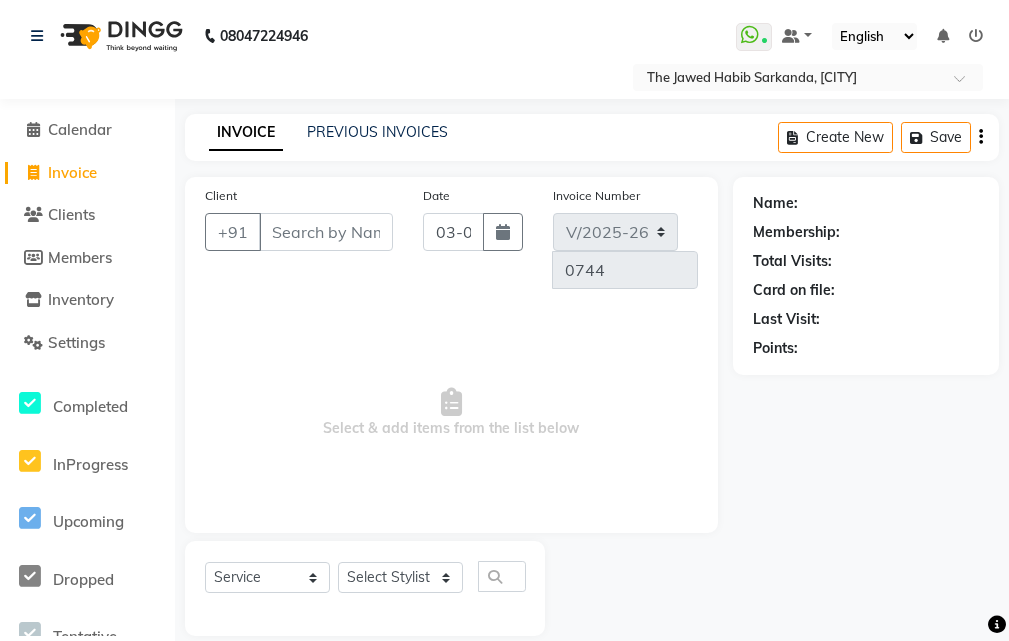 select on "63556" 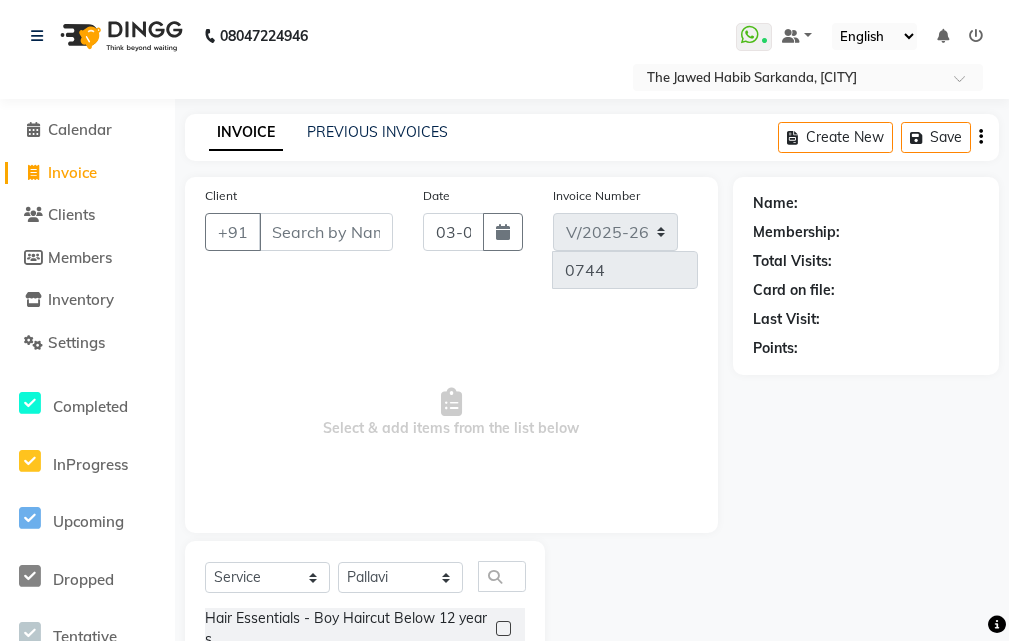 click on "Client" at bounding box center [326, 232] 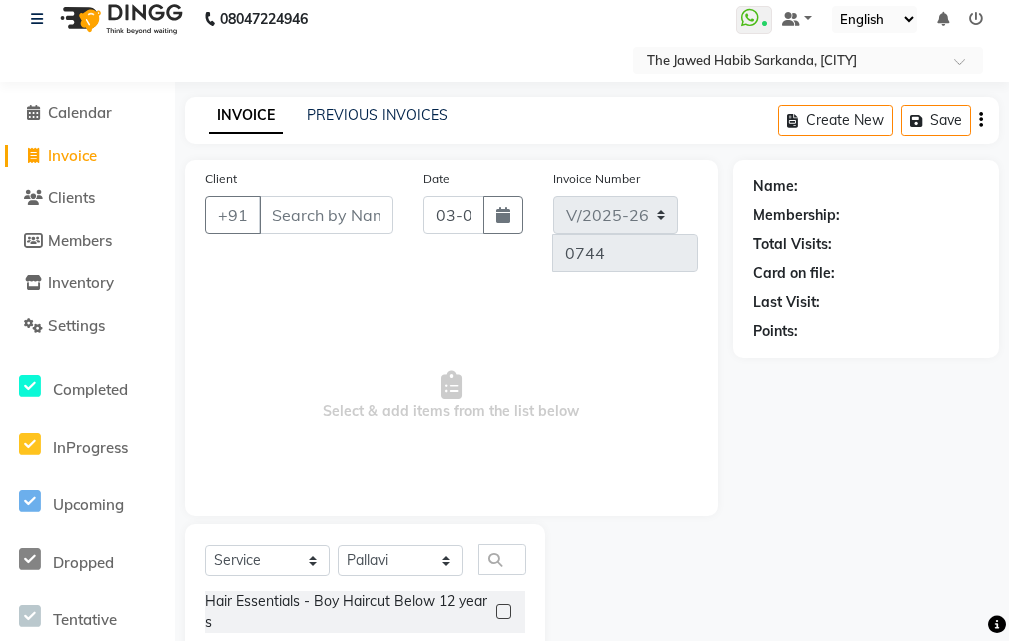 scroll, scrollTop: 0, scrollLeft: 0, axis: both 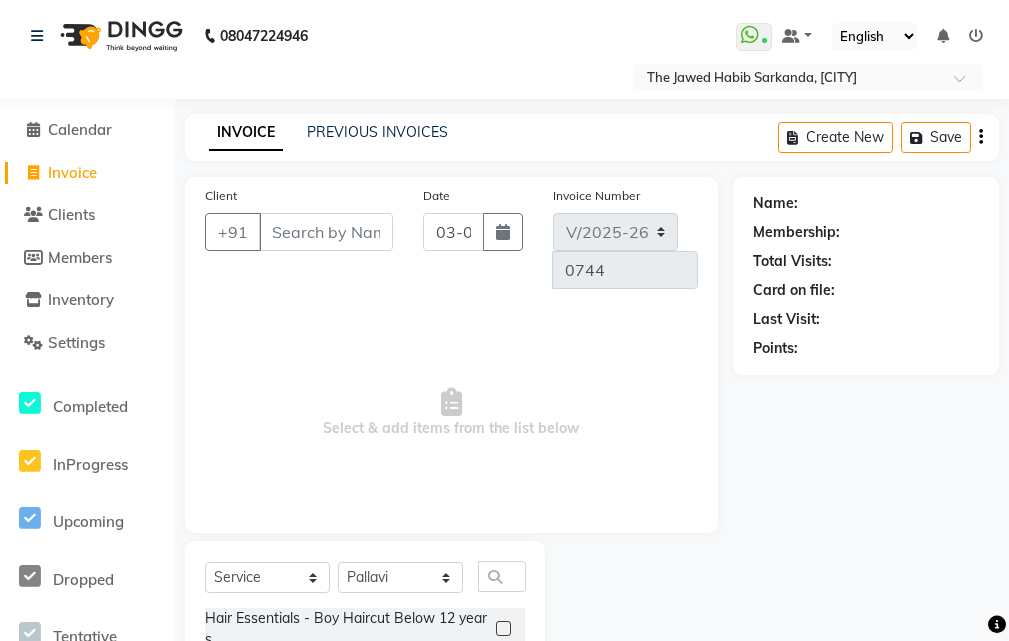 click on "Client" at bounding box center (326, 232) 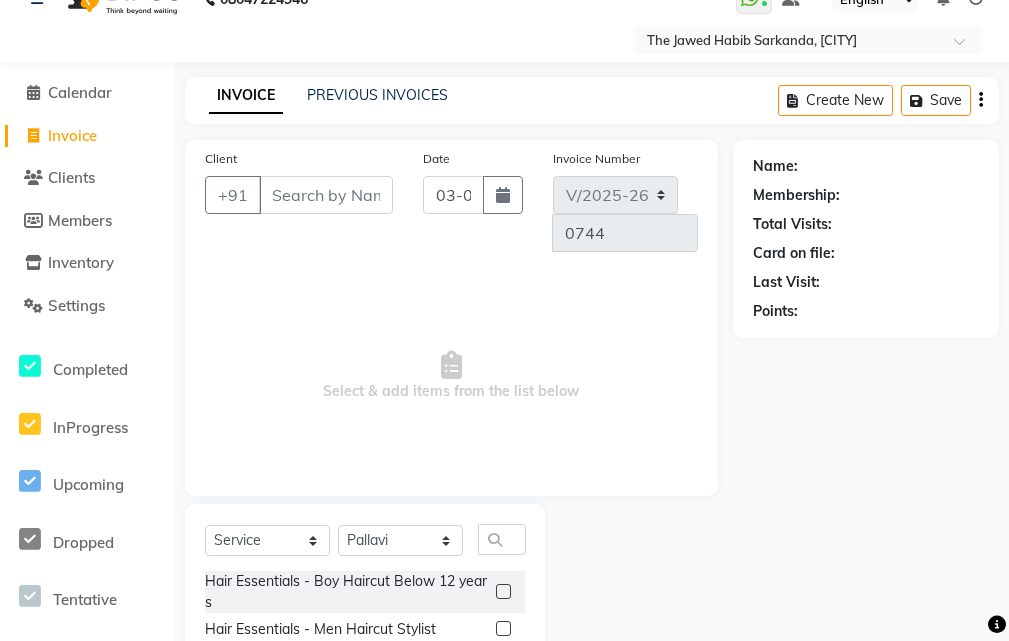 scroll, scrollTop: 25, scrollLeft: 0, axis: vertical 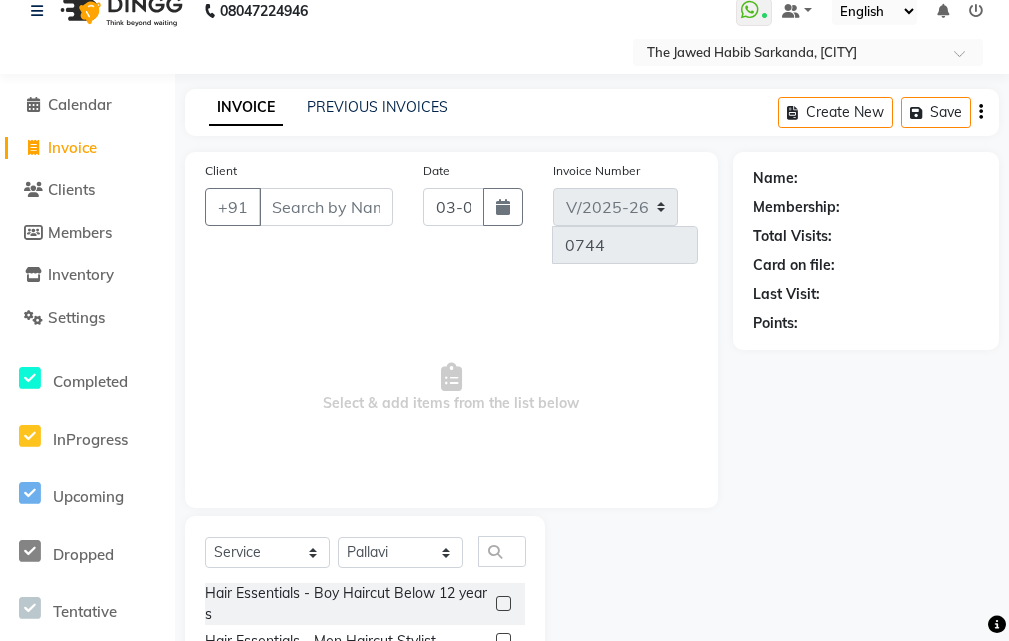 click on "Client" at bounding box center [326, 207] 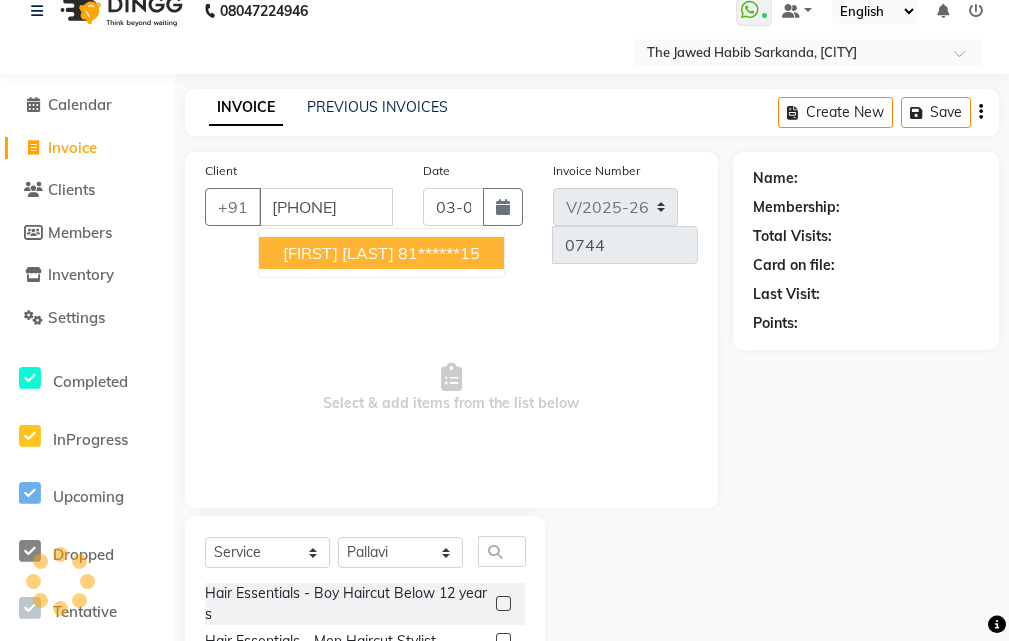type on "[PHONE]" 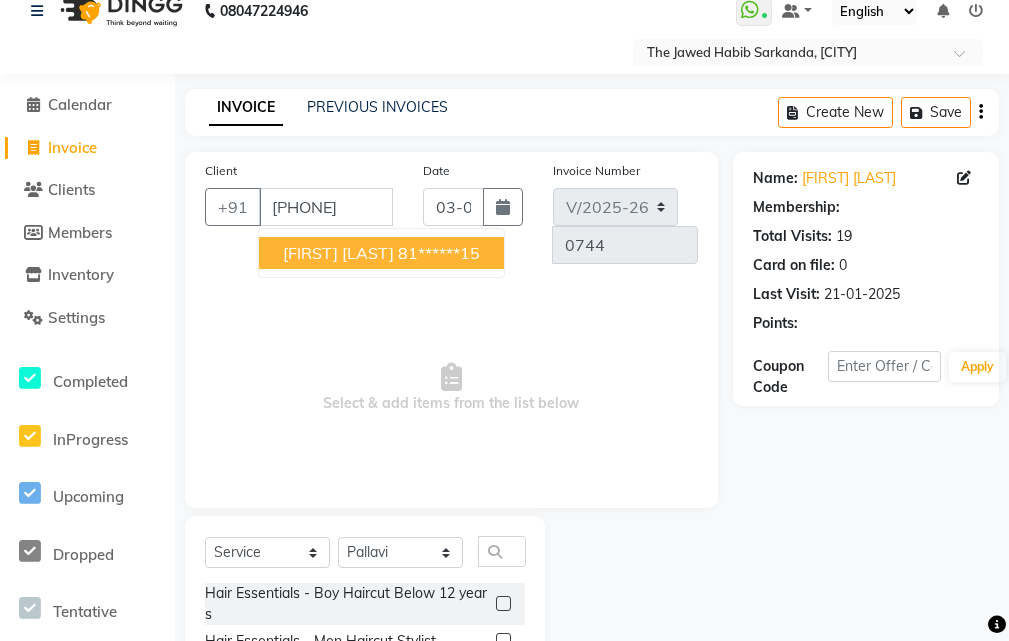 select on "1: Object" 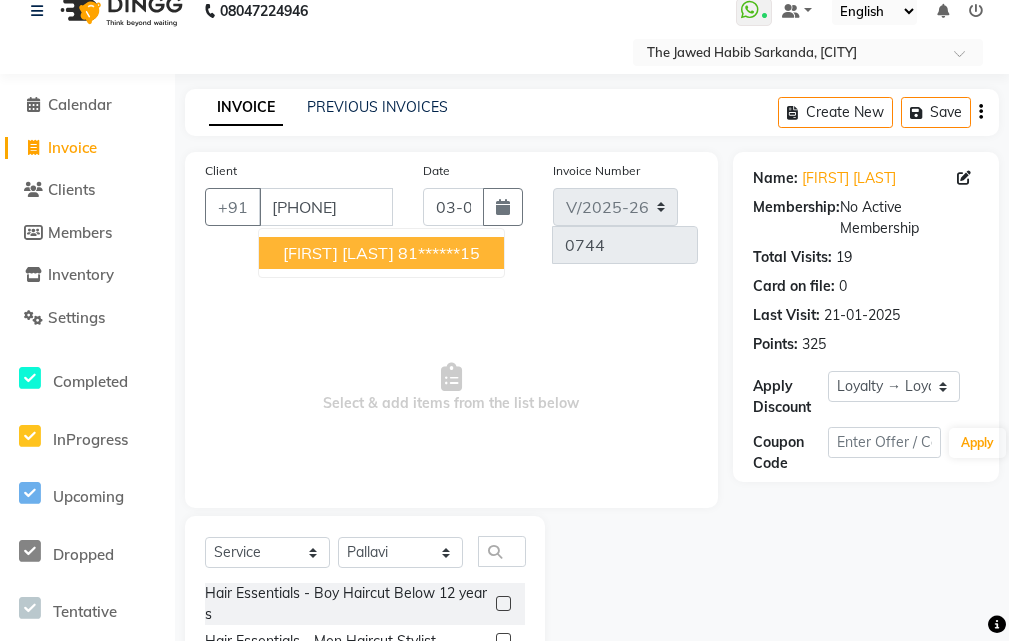 click on "81******15" at bounding box center [439, 253] 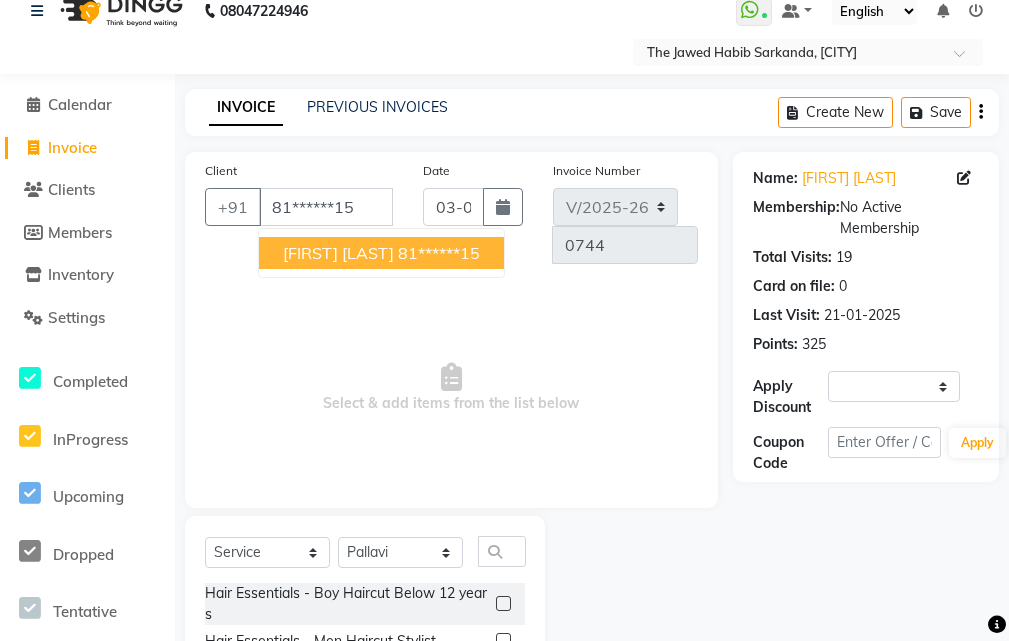 select on "1: Object" 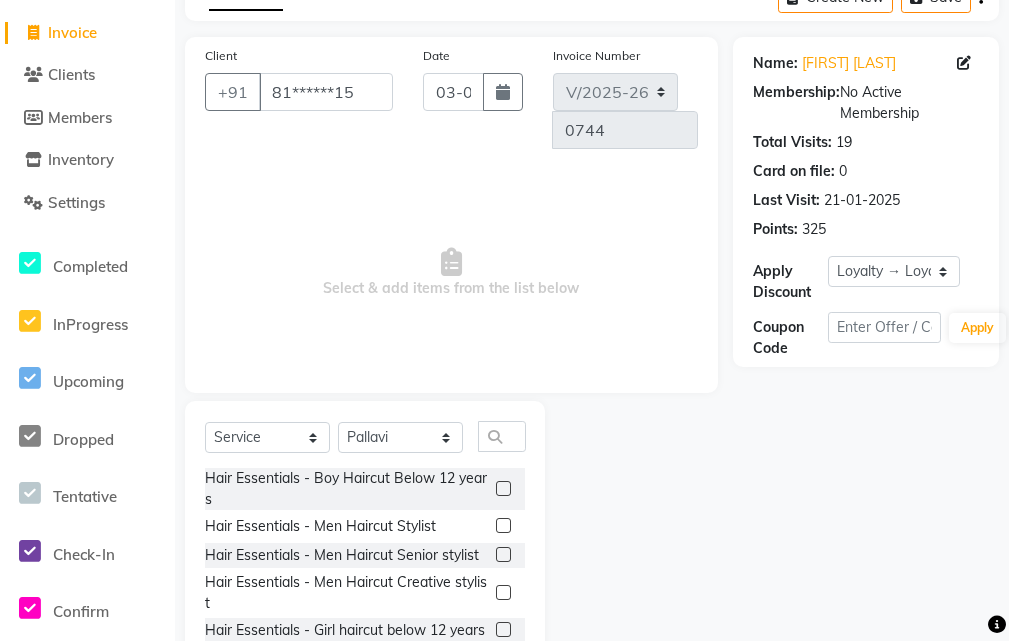 scroll, scrollTop: 225, scrollLeft: 0, axis: vertical 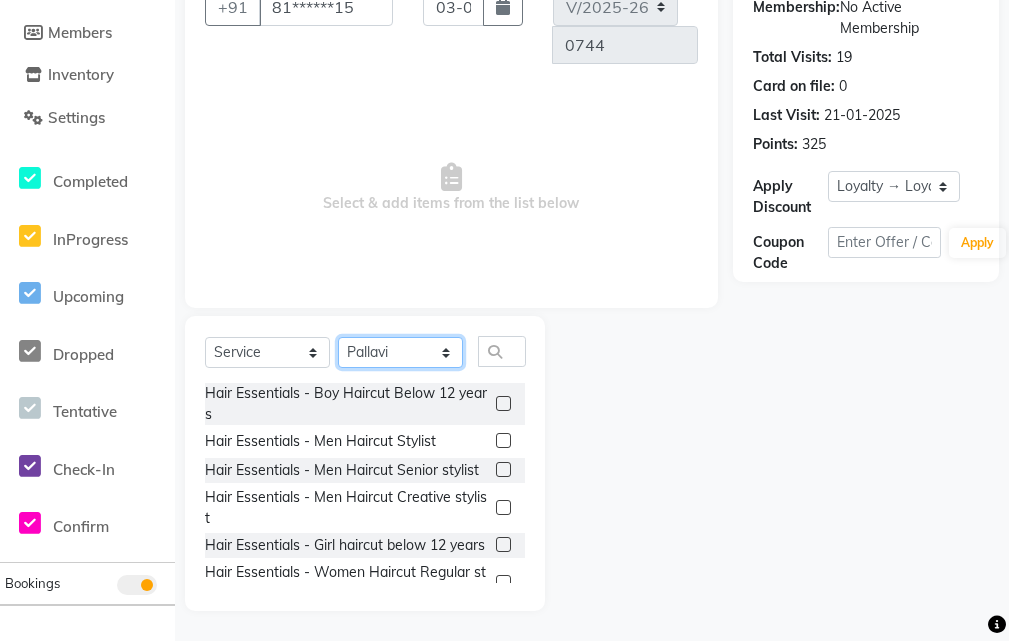 click on "Select Stylist Manager [FIRST] [FIRST] [FIRST] [FIRST] [FIRST] [FIRST]" 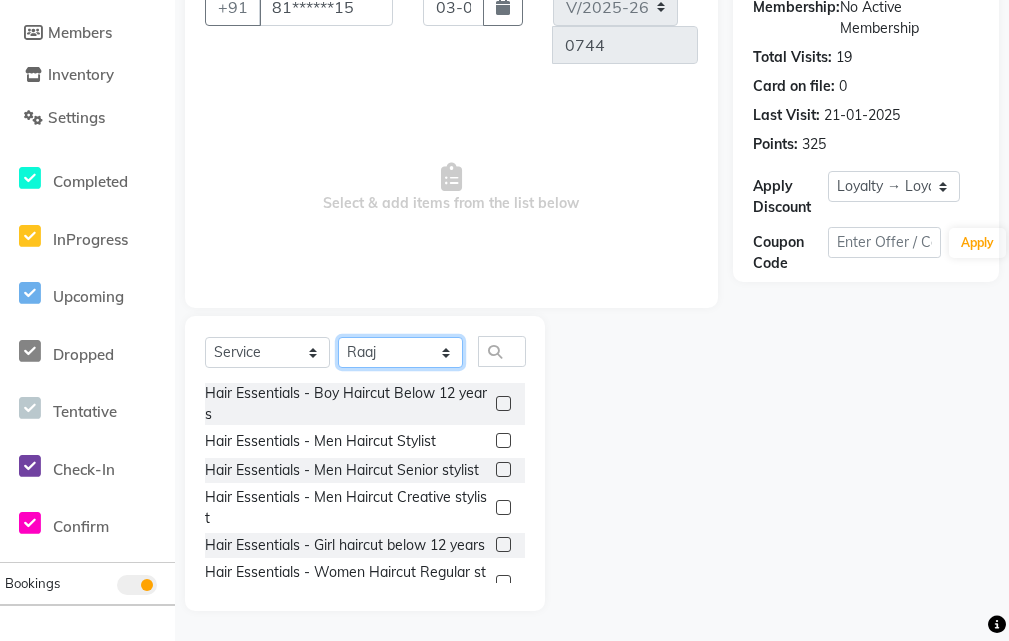click on "Select Stylist Manager [FIRST] [FIRST] [FIRST] [FIRST] [FIRST] [FIRST]" 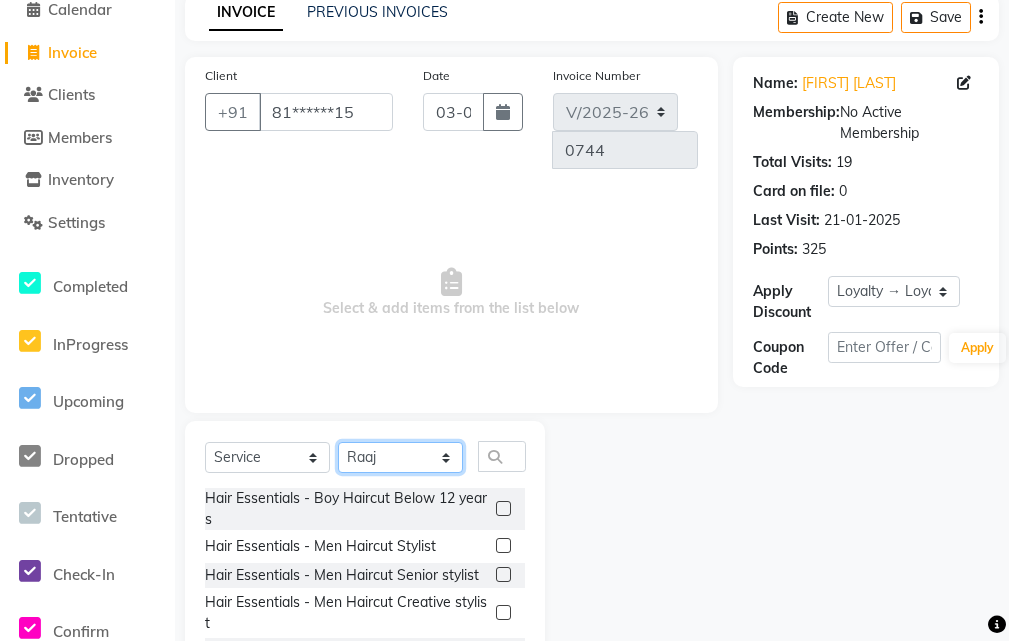 scroll, scrollTop: 225, scrollLeft: 0, axis: vertical 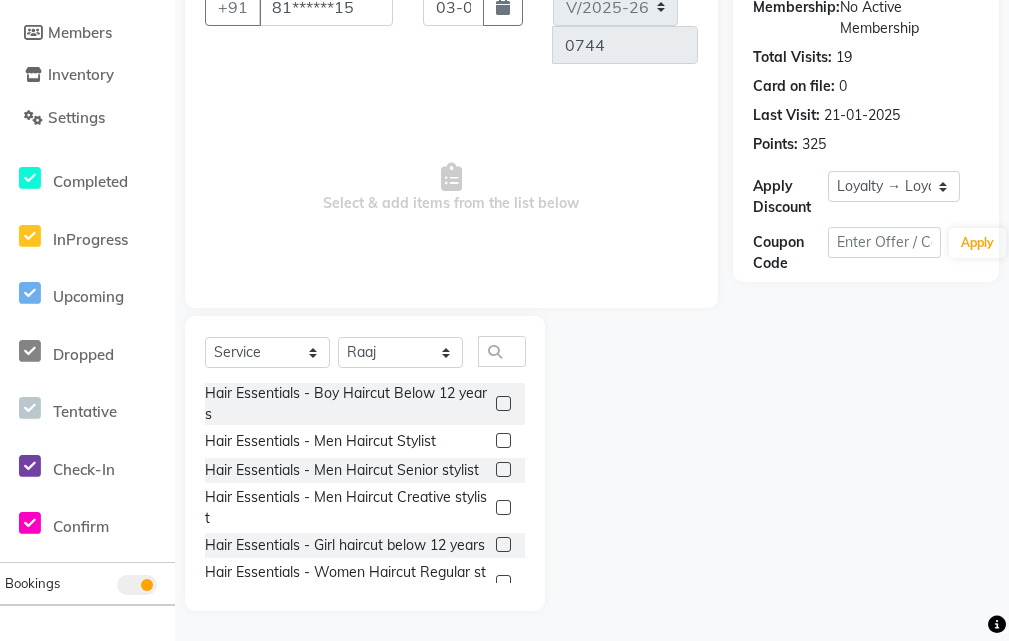 click 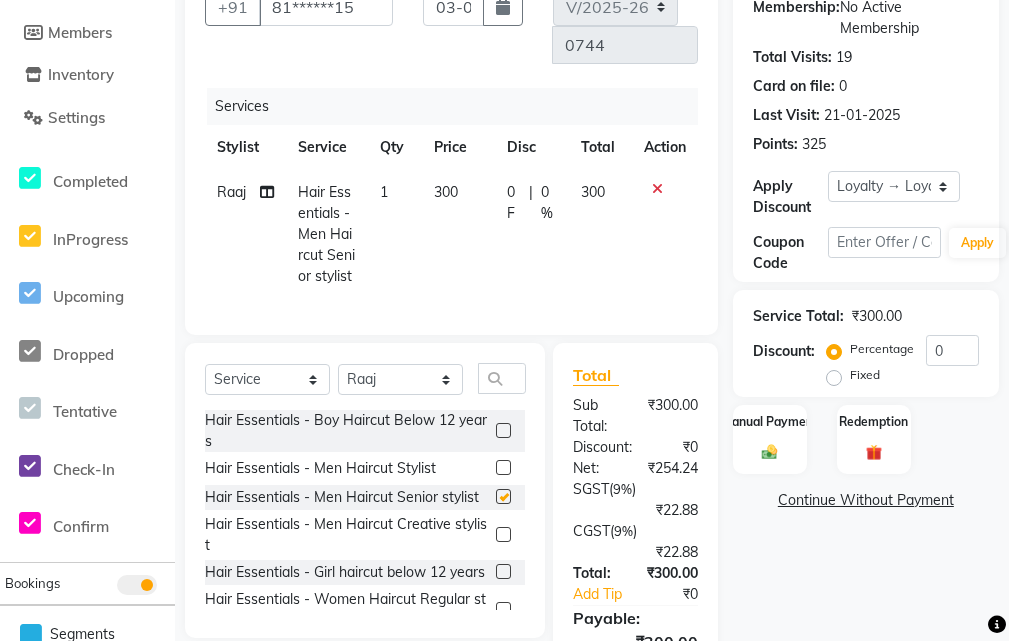 checkbox on "false" 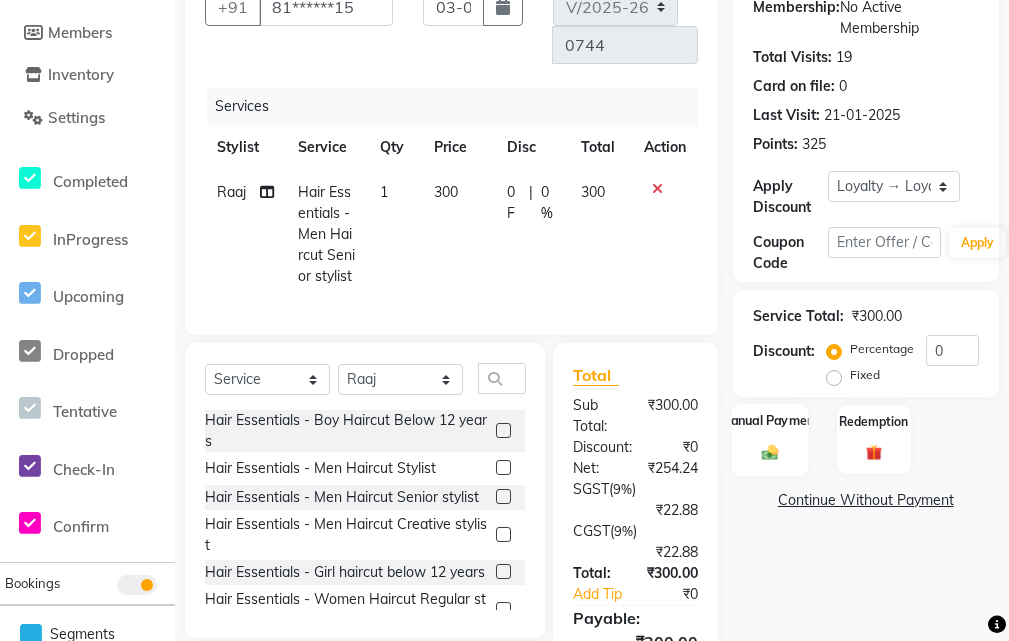click on "Manual Payment" 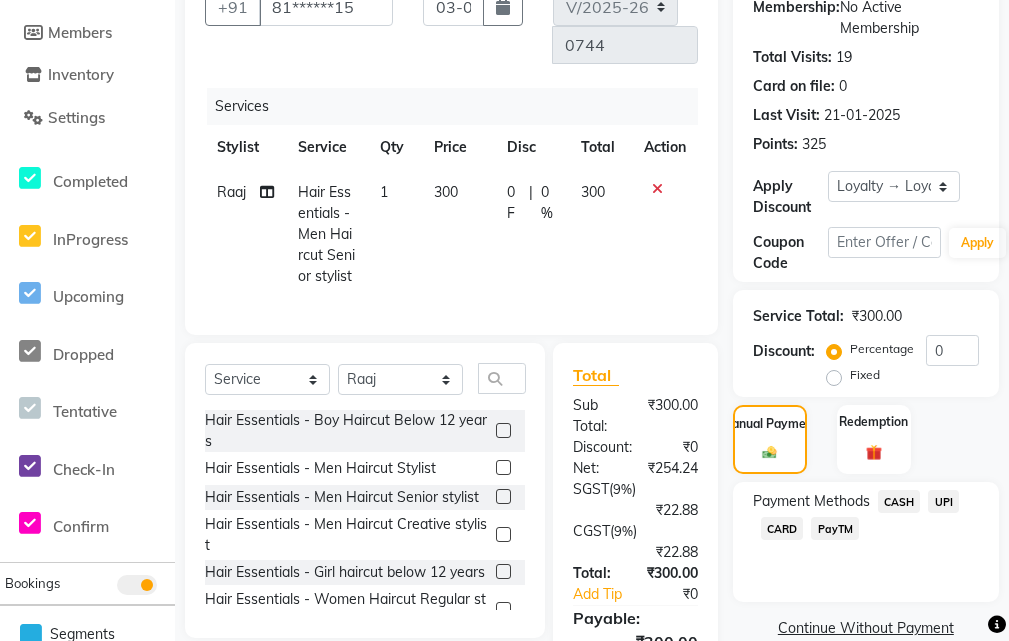 click on "CASH" 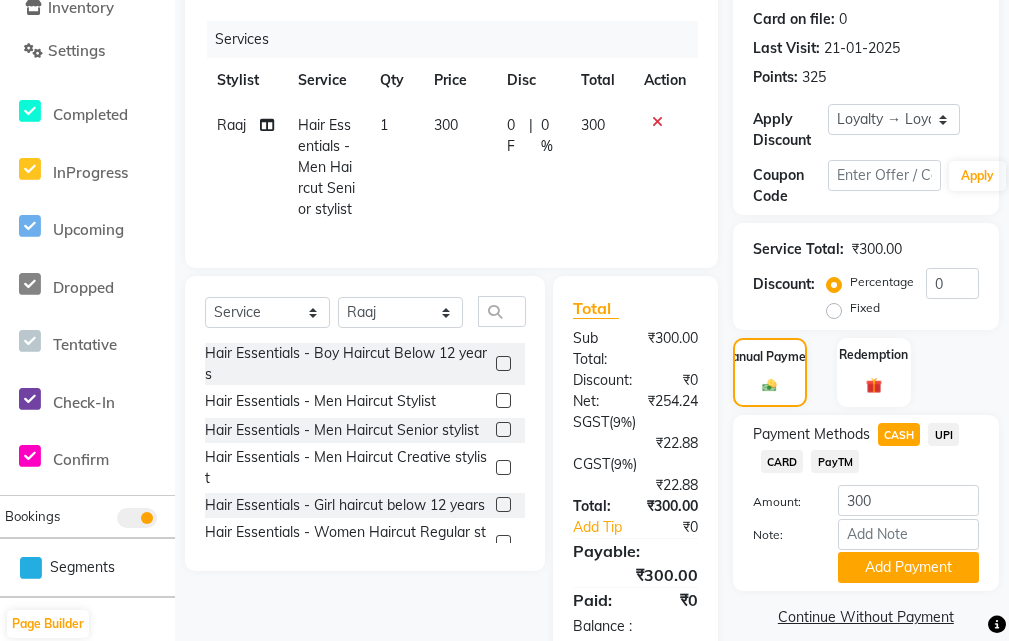 scroll, scrollTop: 374, scrollLeft: 0, axis: vertical 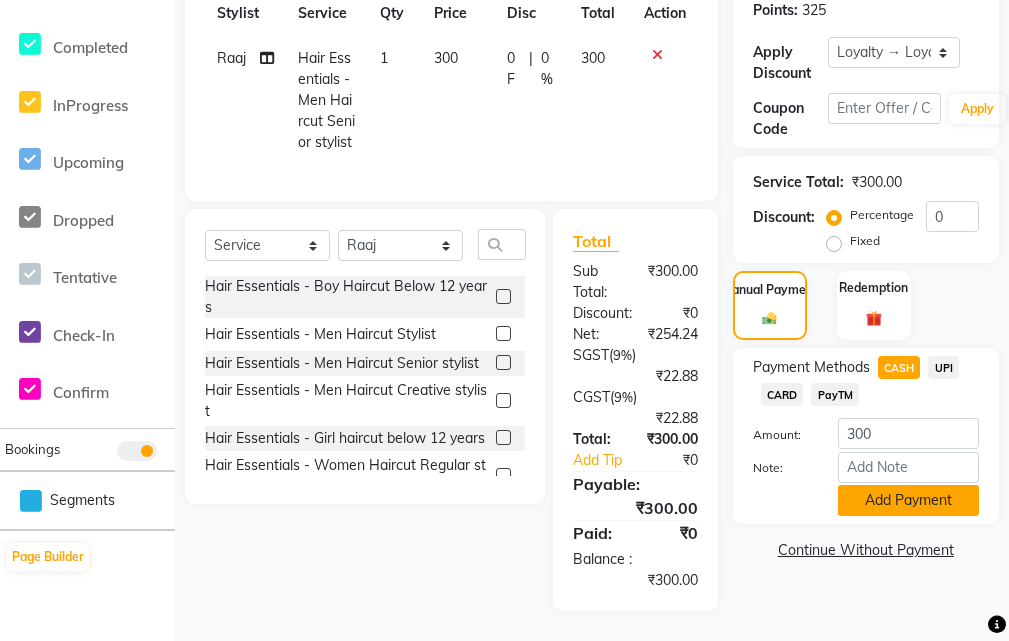 click on "Add Payment" 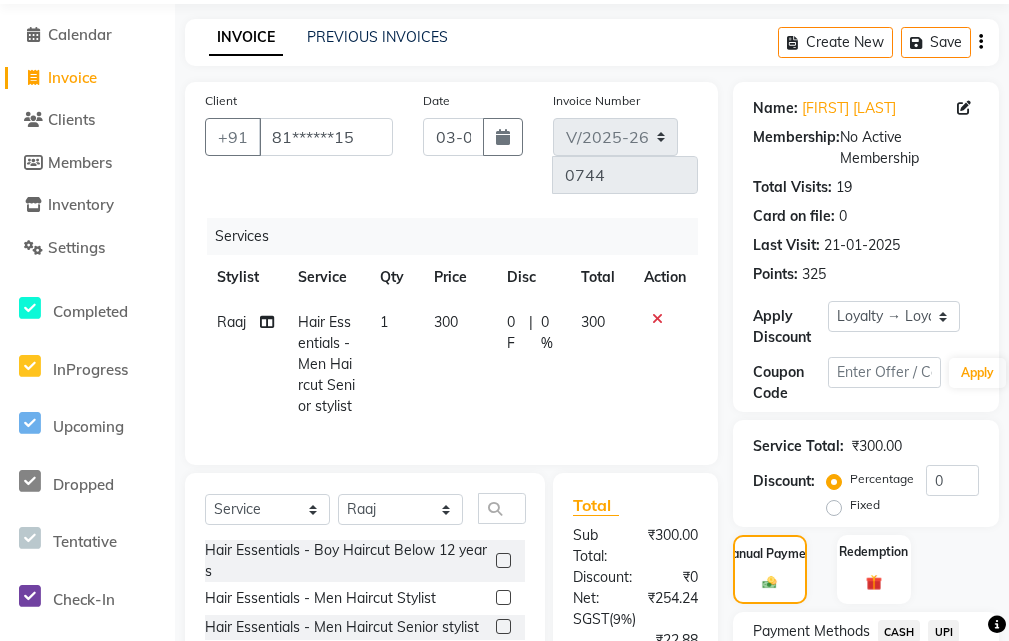 scroll, scrollTop: 200, scrollLeft: 0, axis: vertical 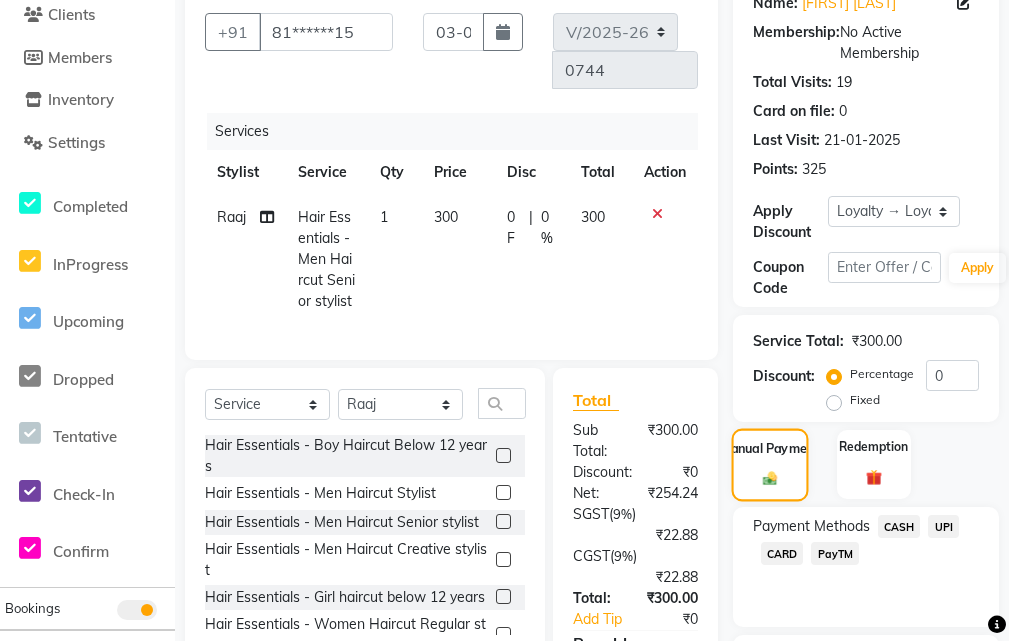 drag, startPoint x: 785, startPoint y: 465, endPoint x: 820, endPoint y: 483, distance: 39.357338 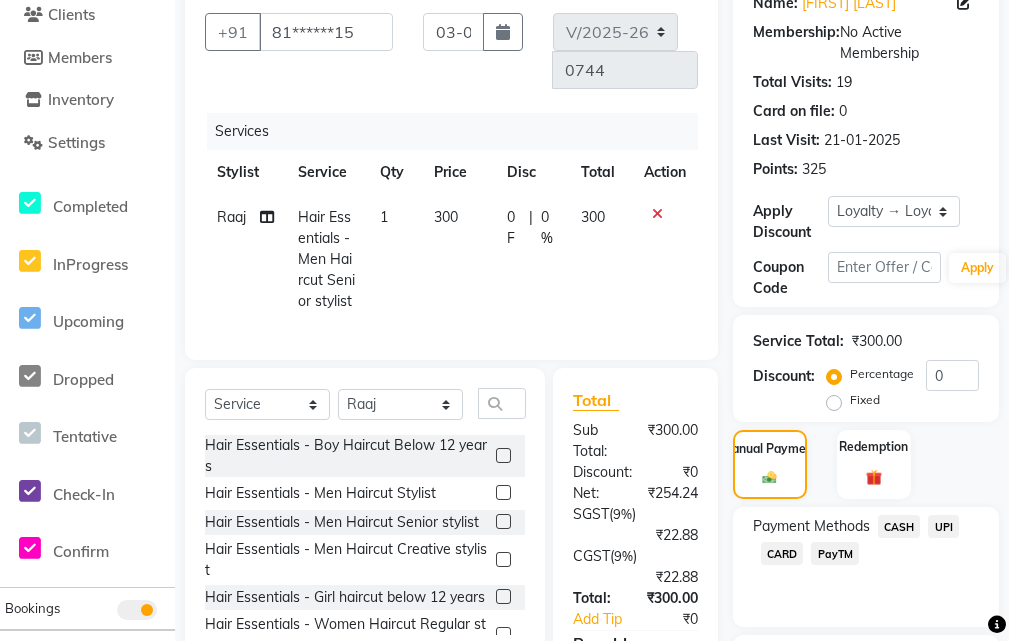 click on "CASH" 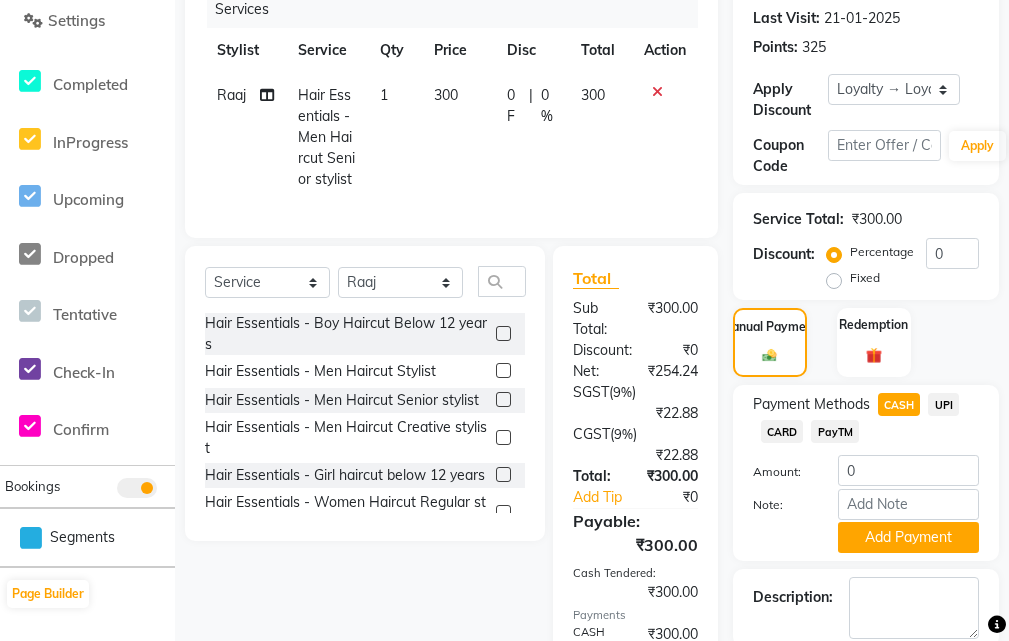scroll, scrollTop: 647, scrollLeft: 0, axis: vertical 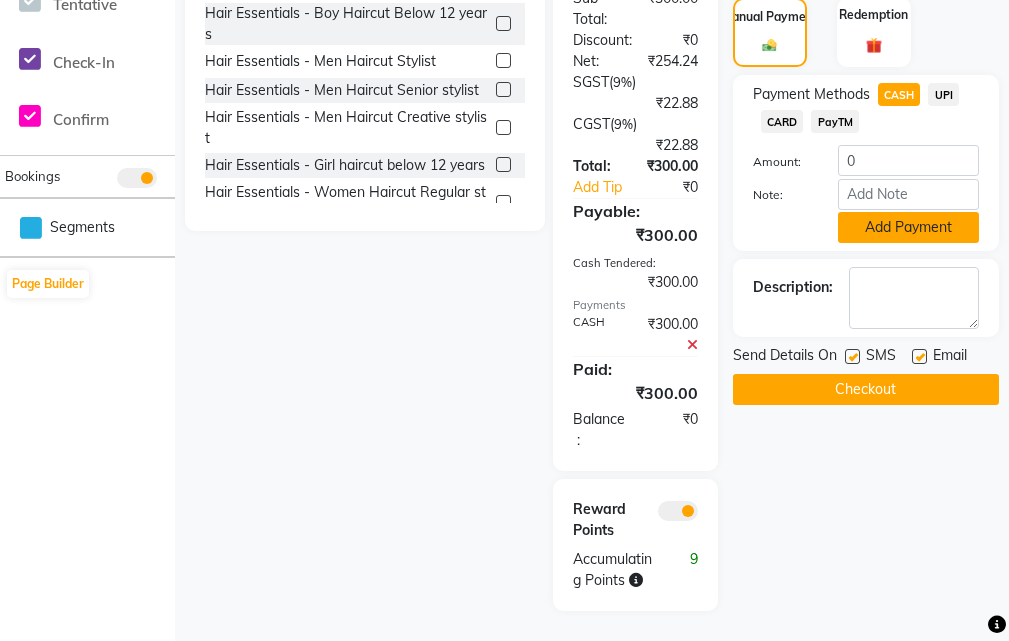 click on "Add Payment" 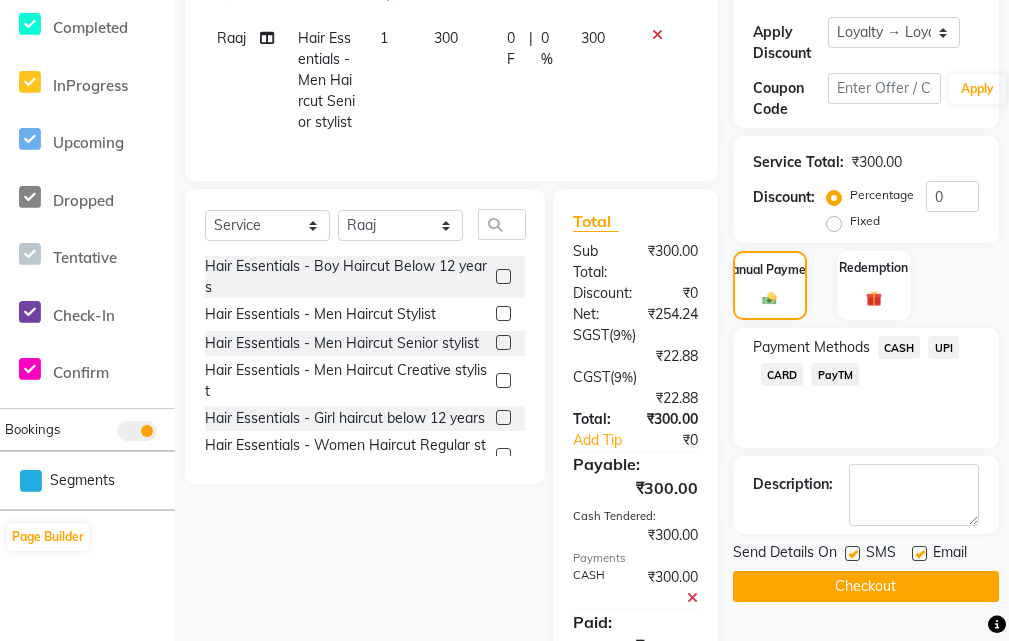 scroll, scrollTop: 547, scrollLeft: 0, axis: vertical 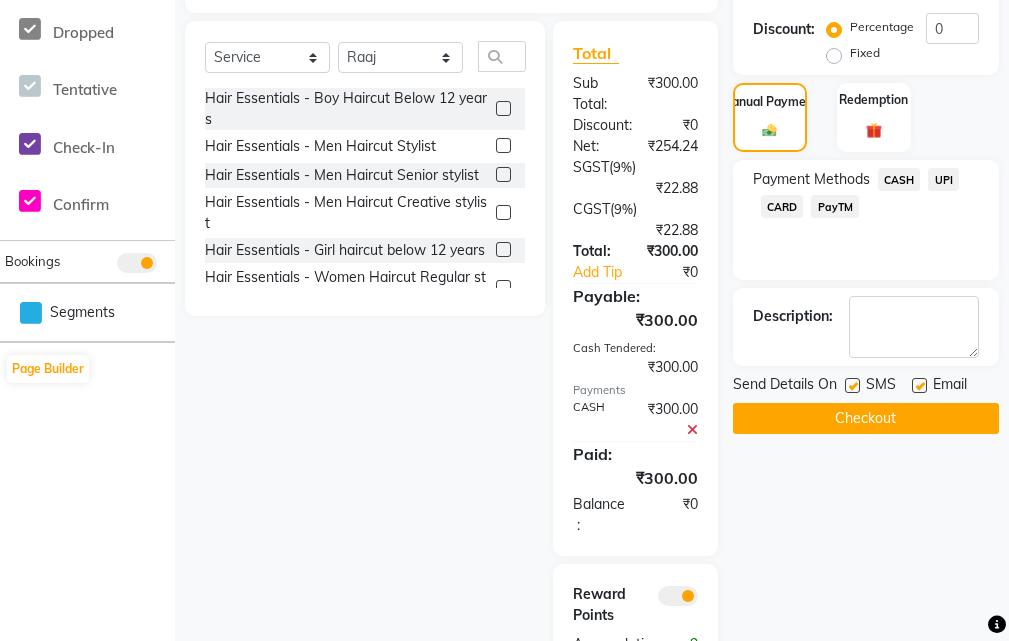 click on "Checkout" 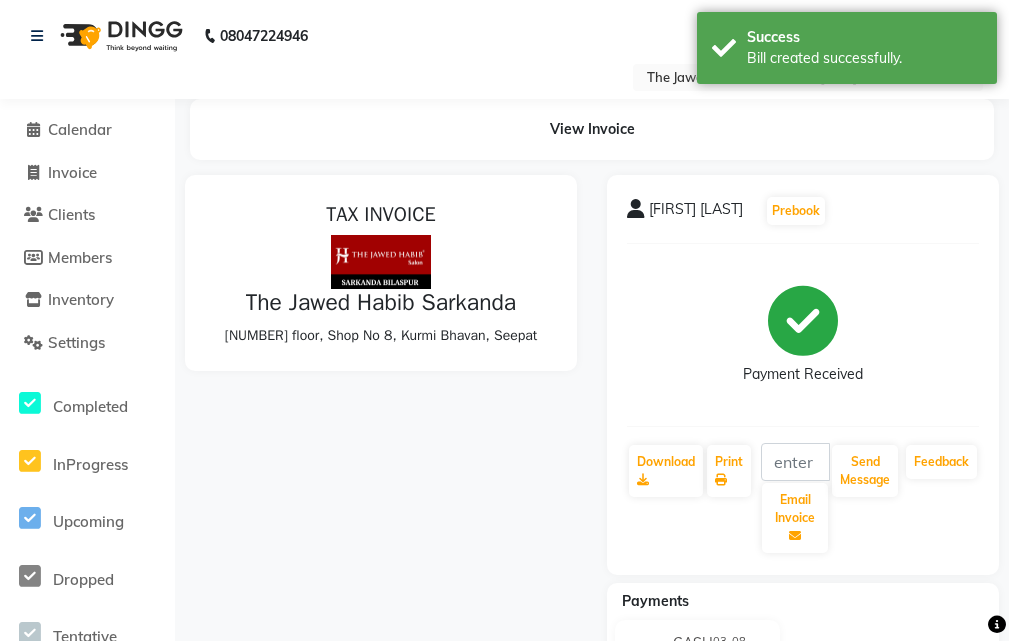 scroll, scrollTop: 0, scrollLeft: 0, axis: both 